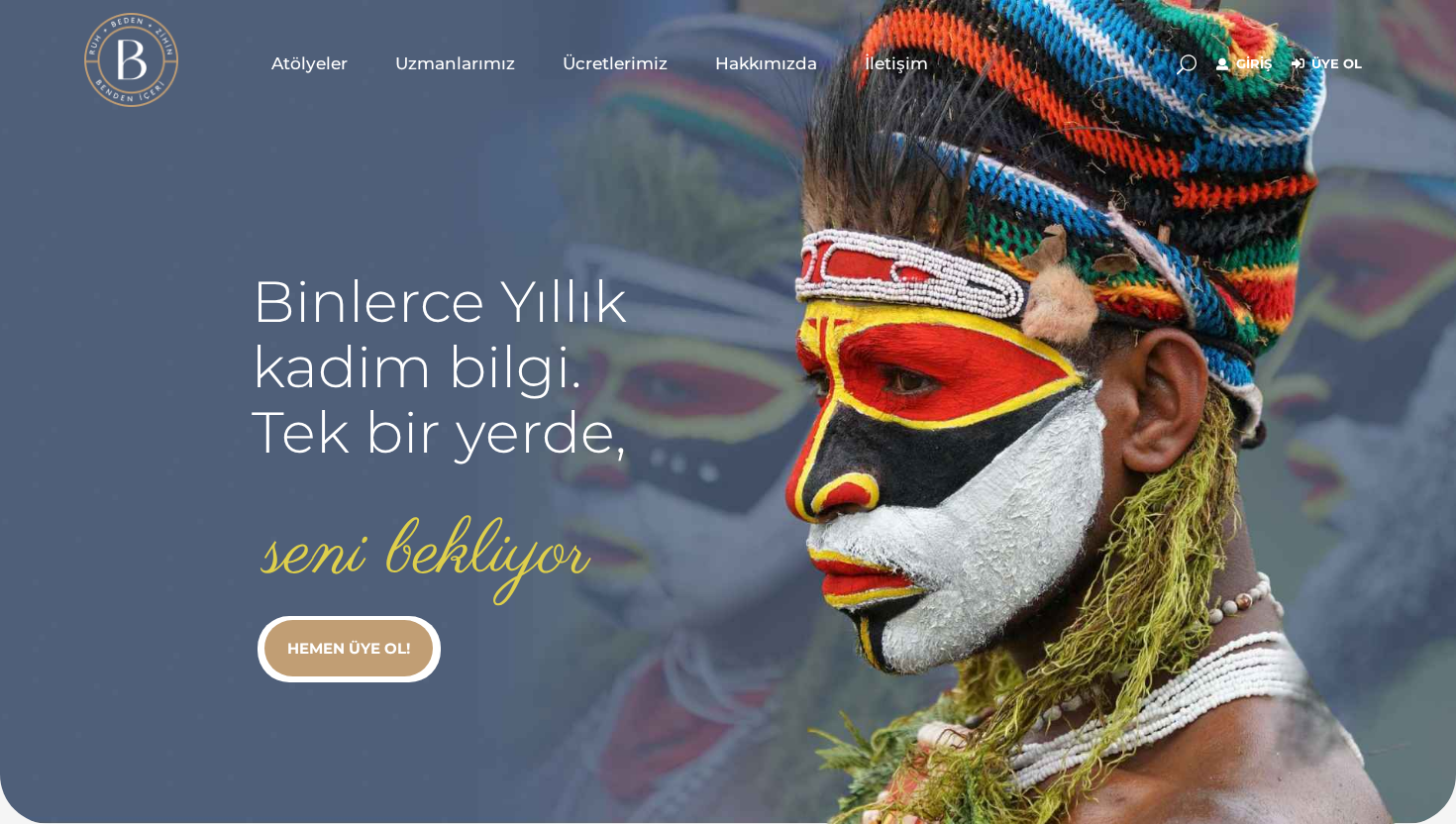scroll, scrollTop: 0, scrollLeft: 0, axis: both 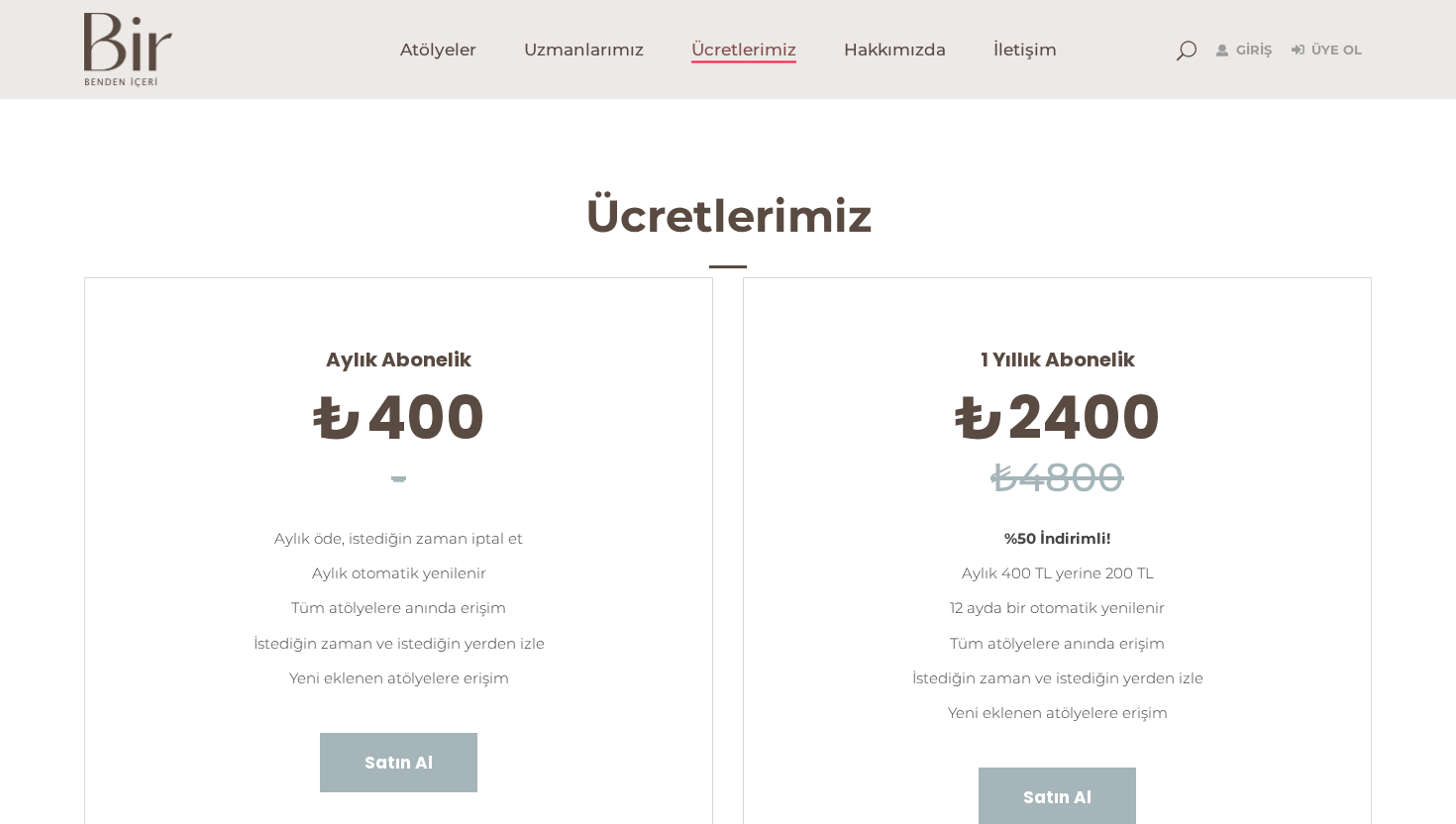 click at bounding box center [728, 259] 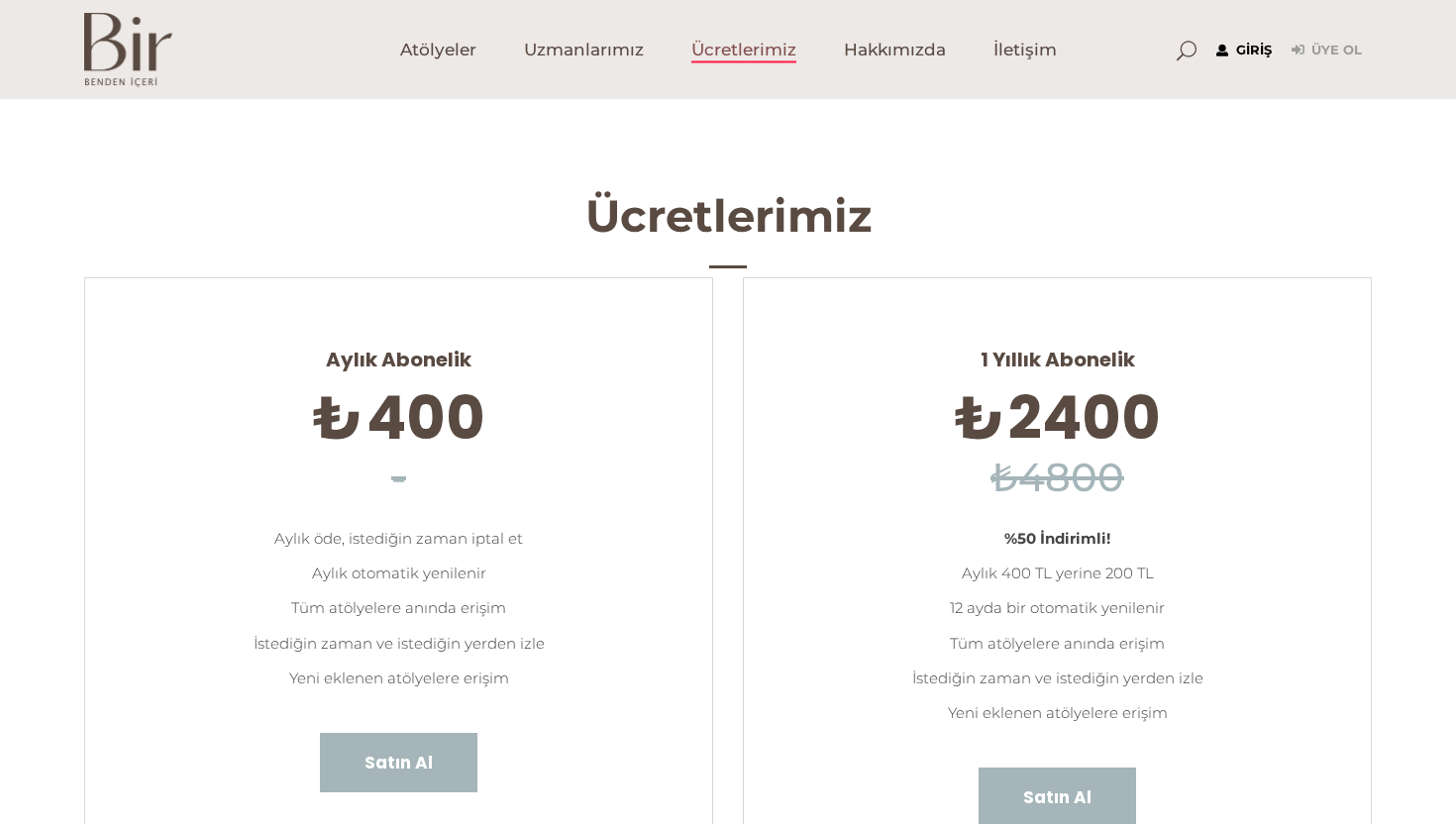 click on "Giriş" at bounding box center [1244, 51] 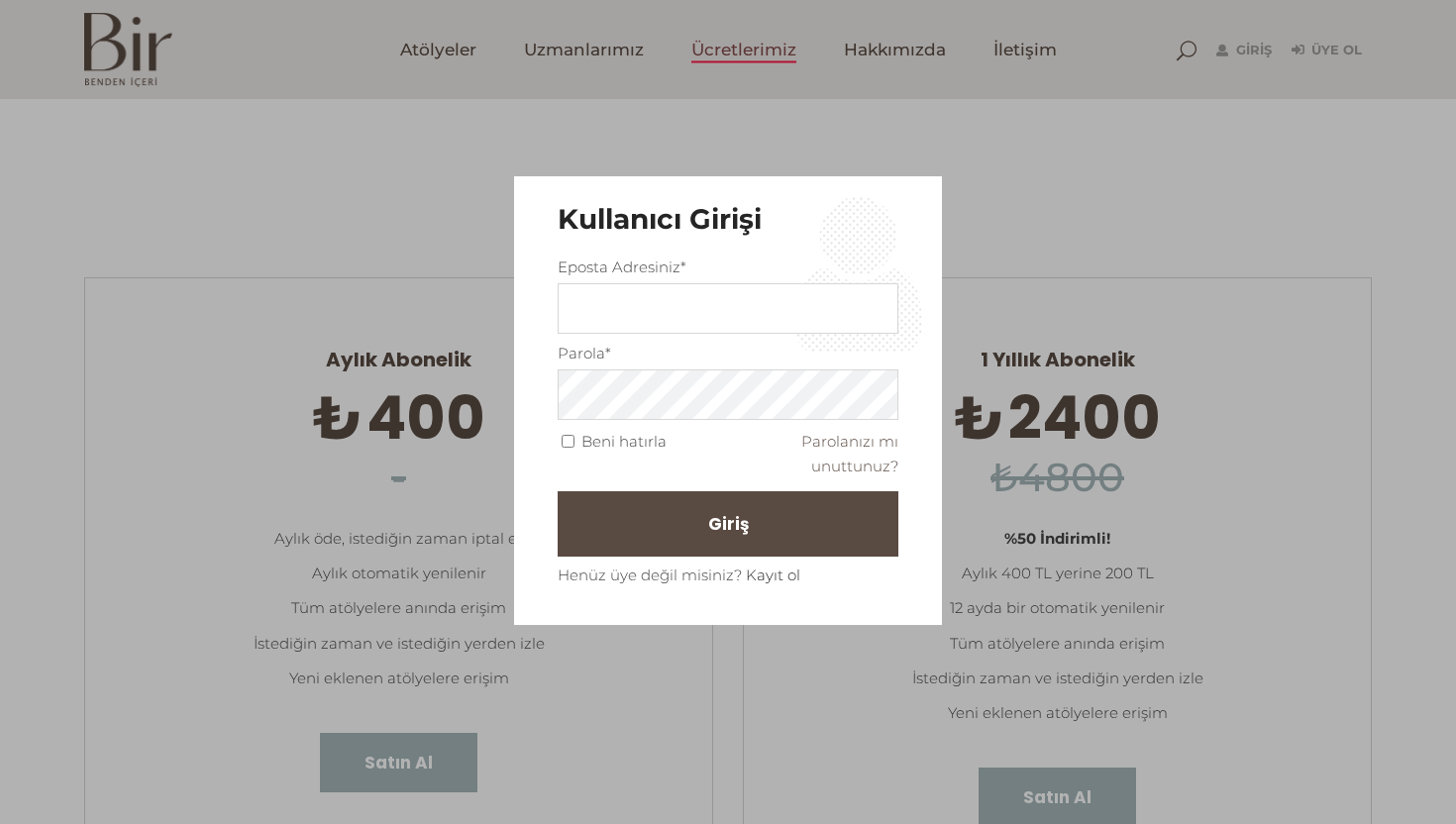 click on "Kayıt ol" at bounding box center (773, 574) 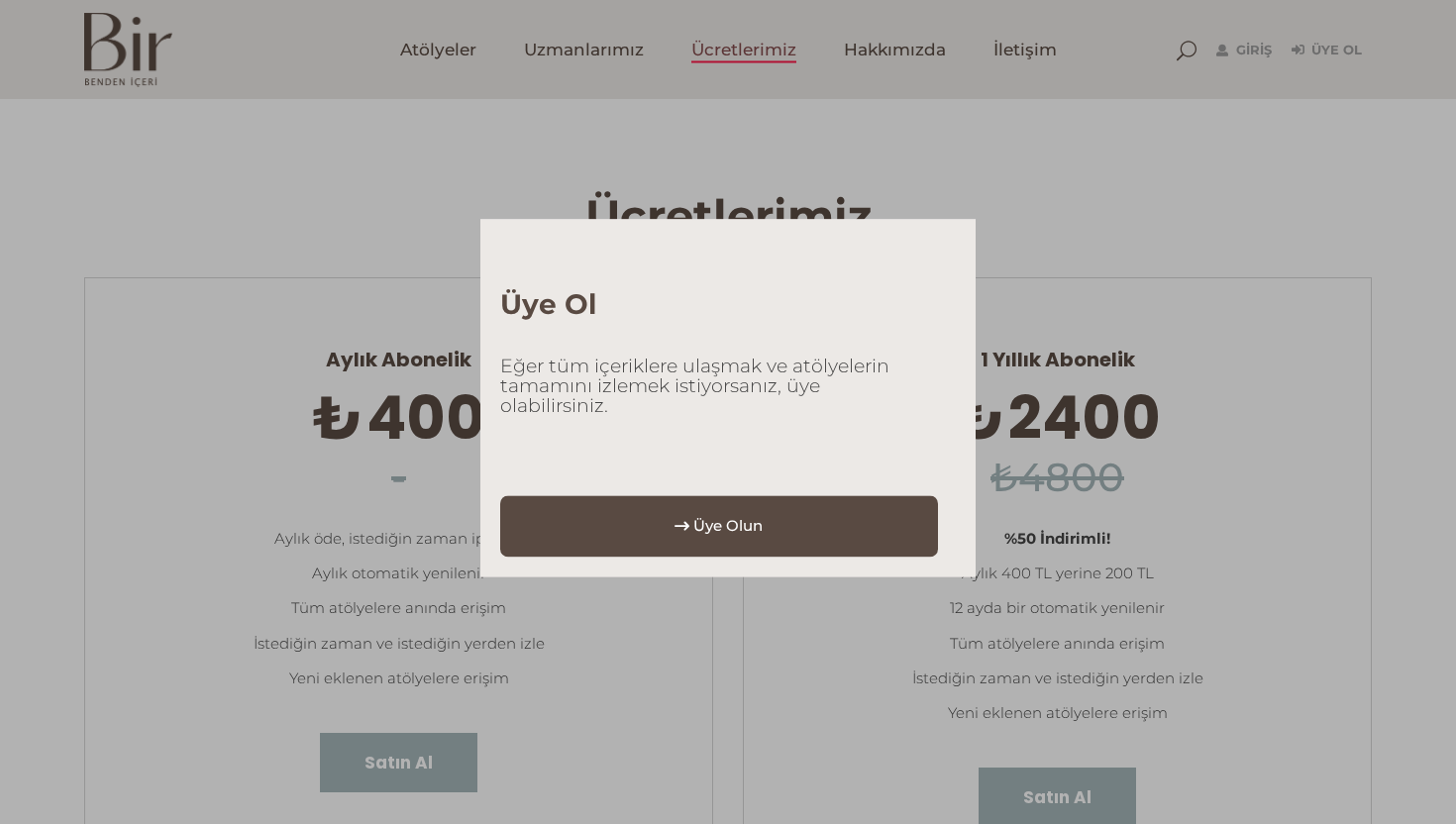 click on "Üye Olun" at bounding box center (719, 526) 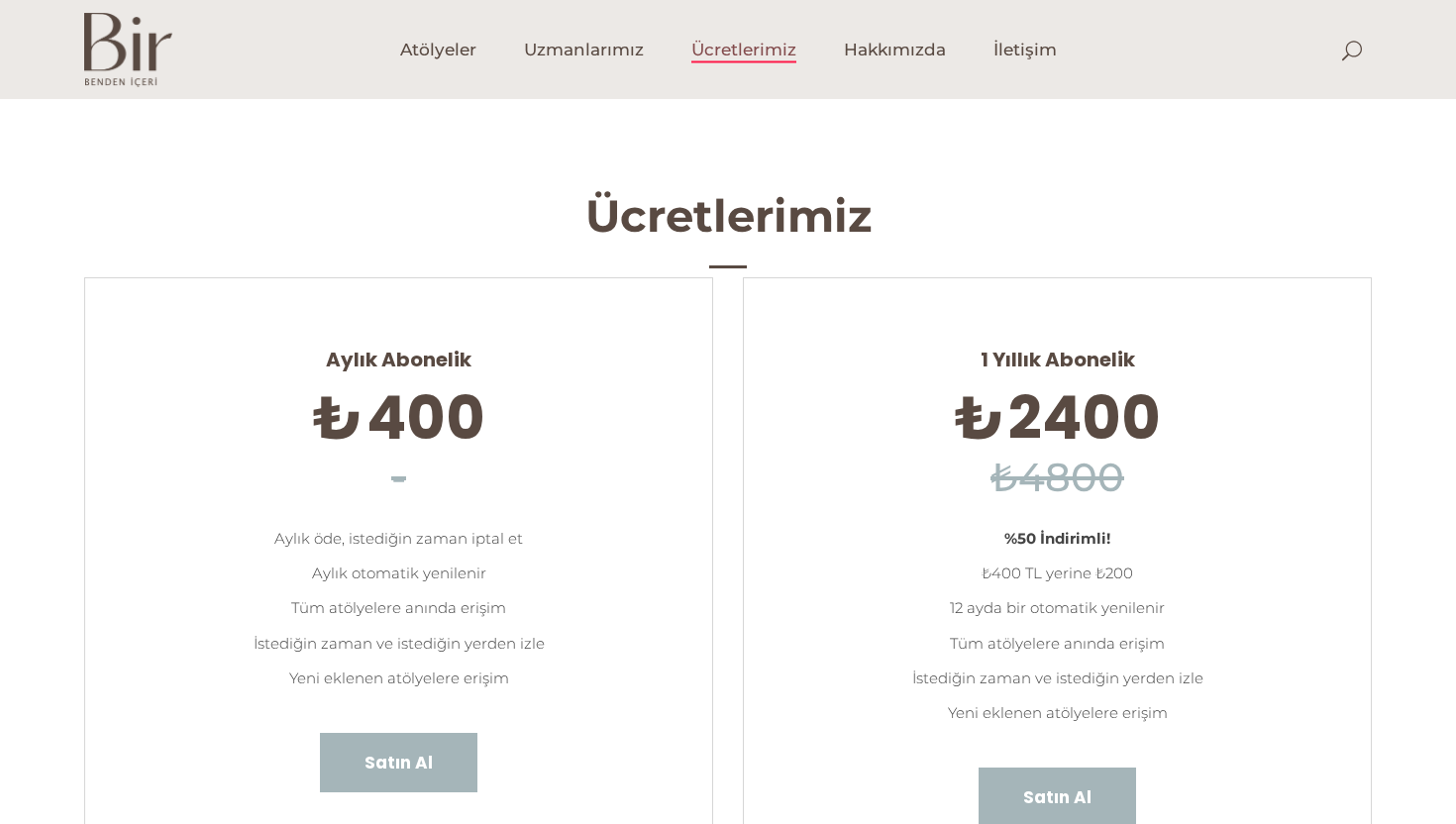 scroll, scrollTop: 0, scrollLeft: 0, axis: both 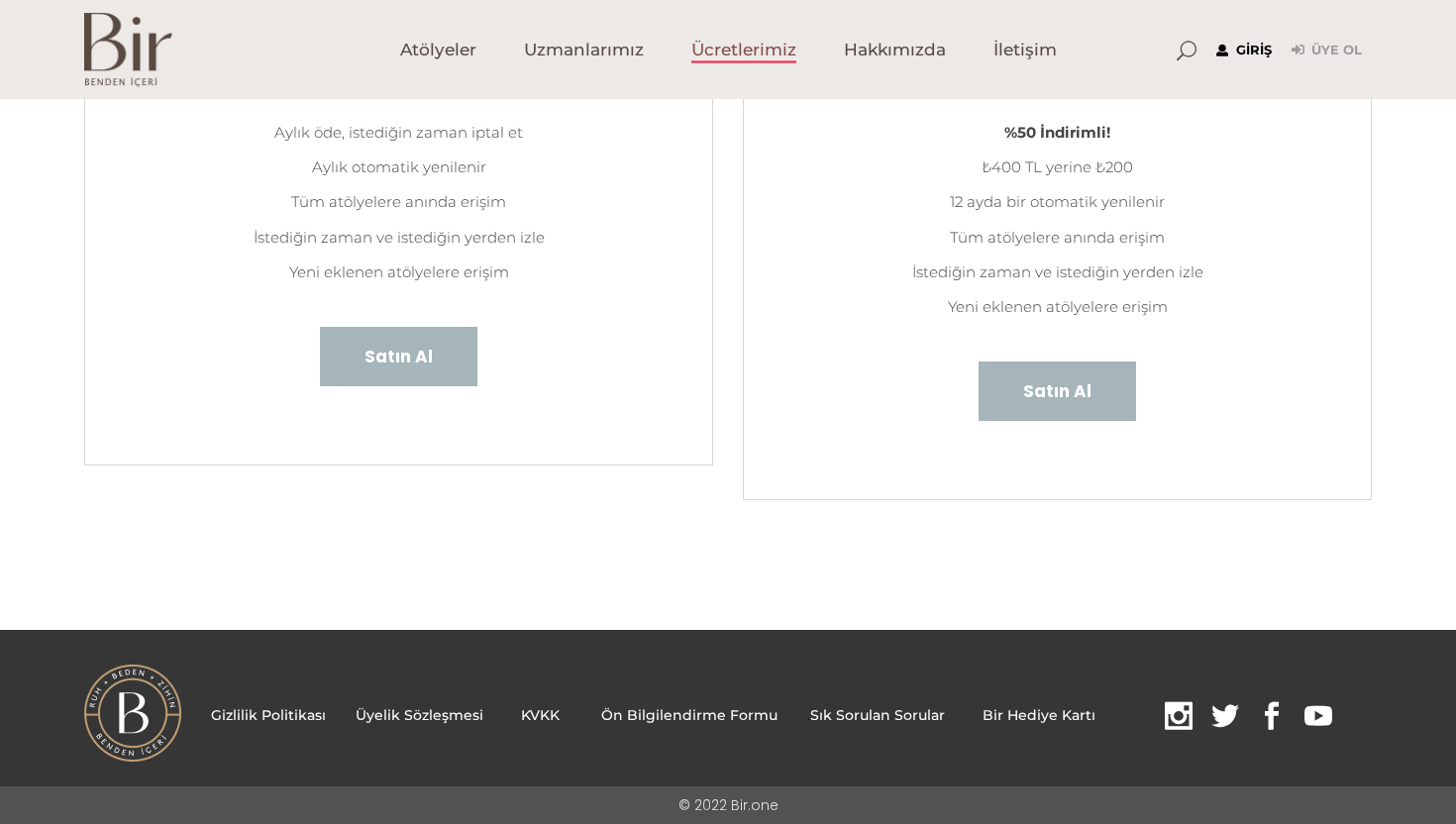 click on "Giriş" at bounding box center (1244, 51) 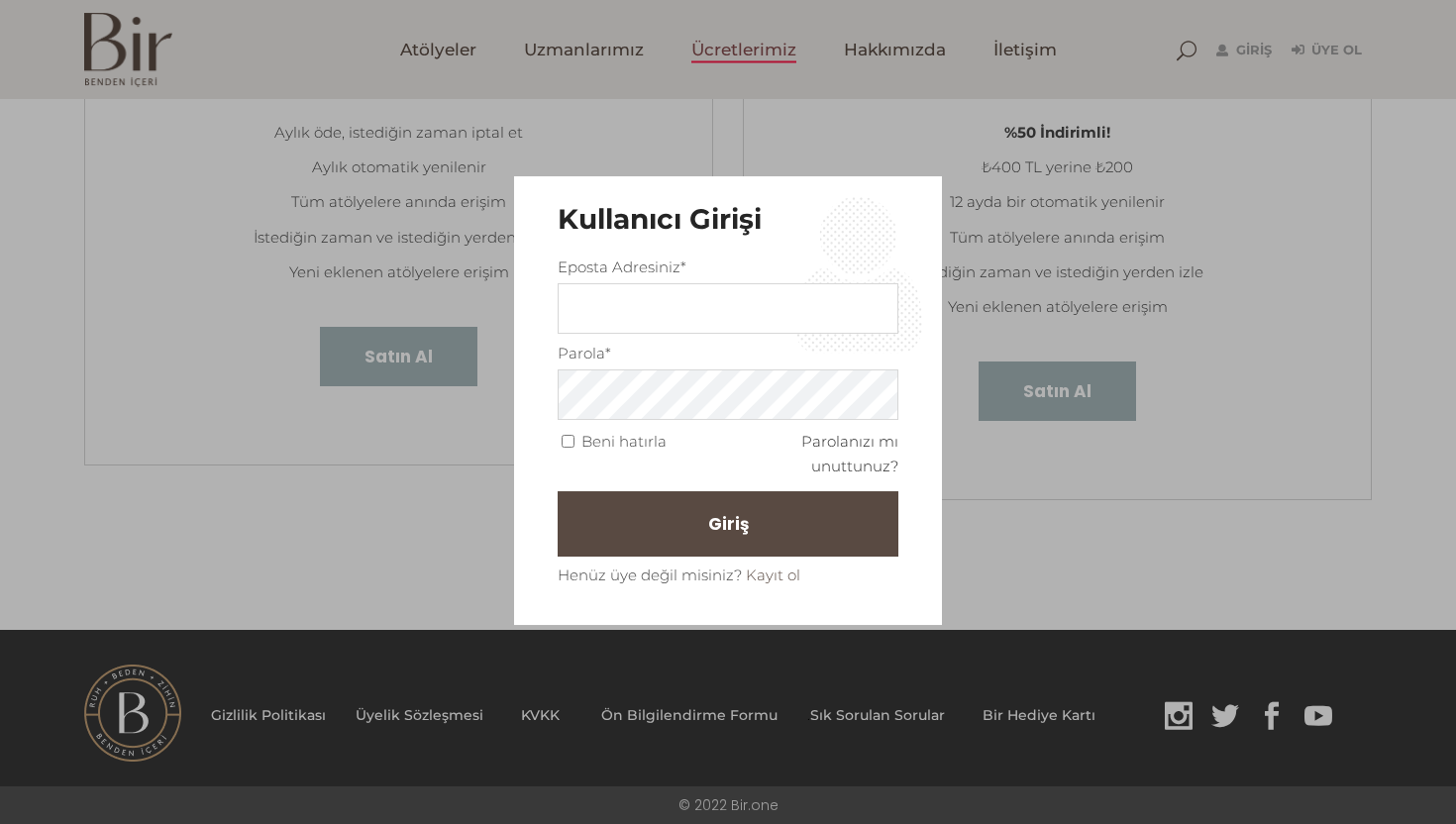 click on "Parolanızı mı unuttunuz?" at bounding box center (850, 454) 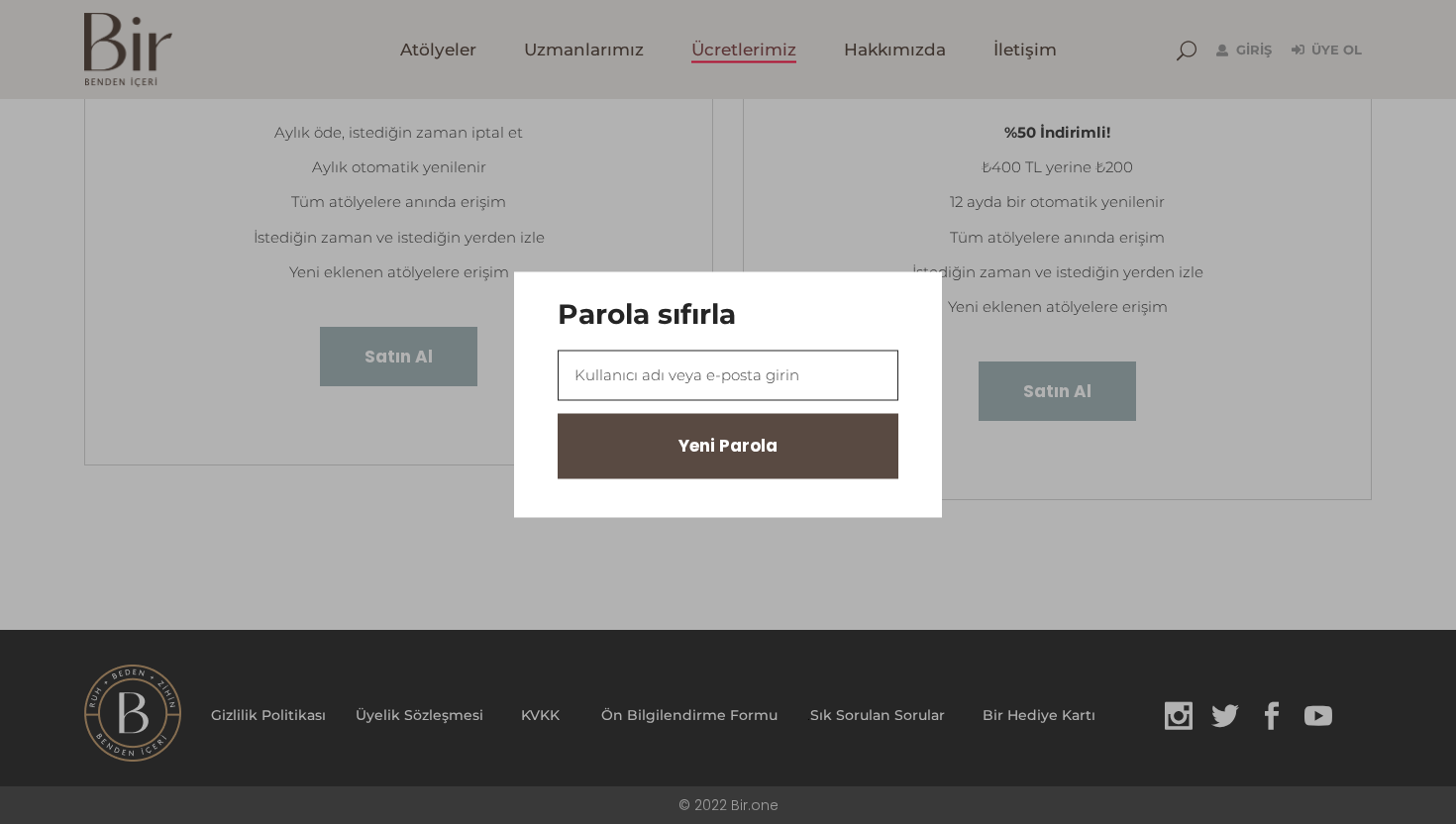 click at bounding box center (728, 374) 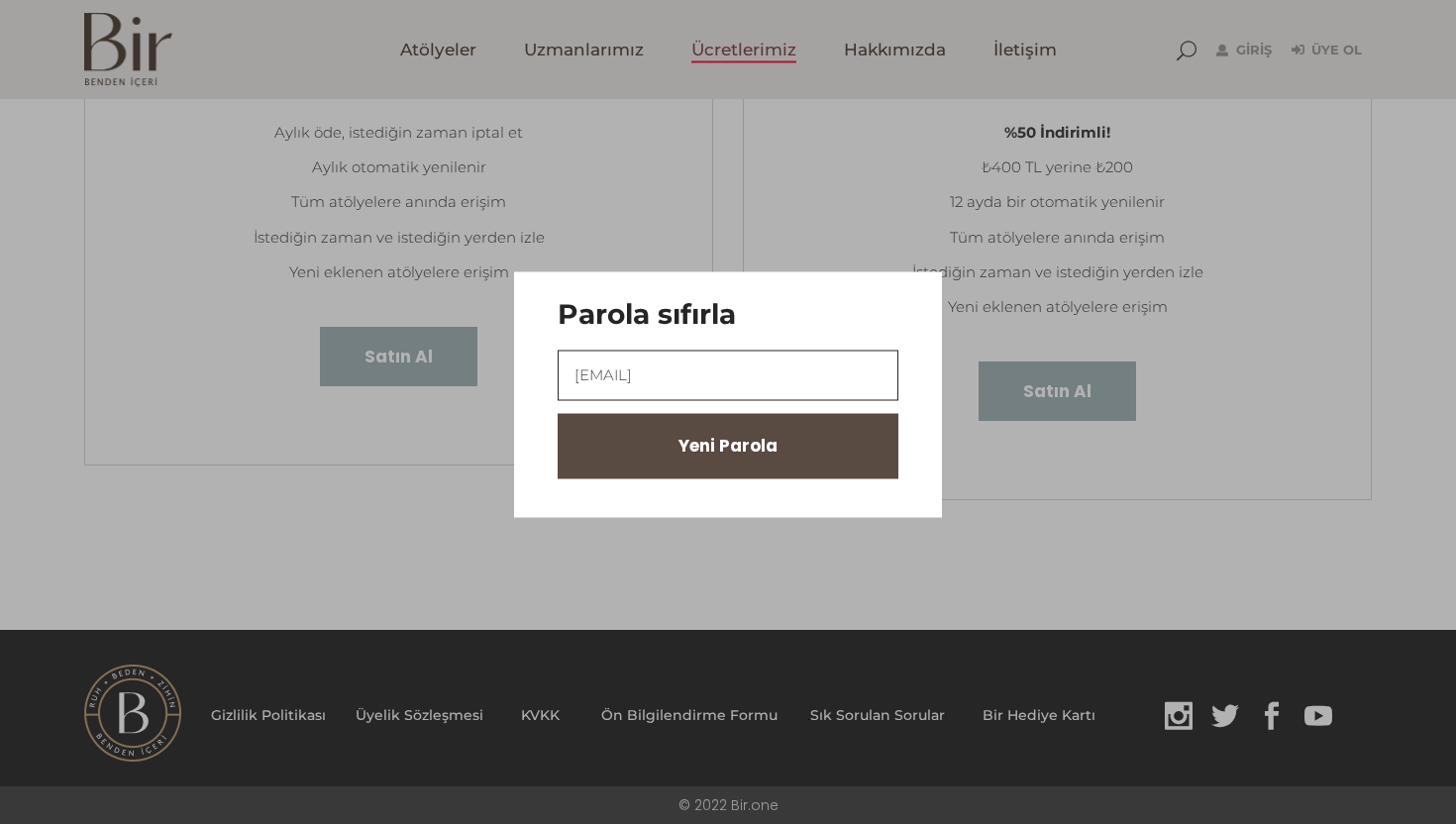 type on "esra.karakoz" 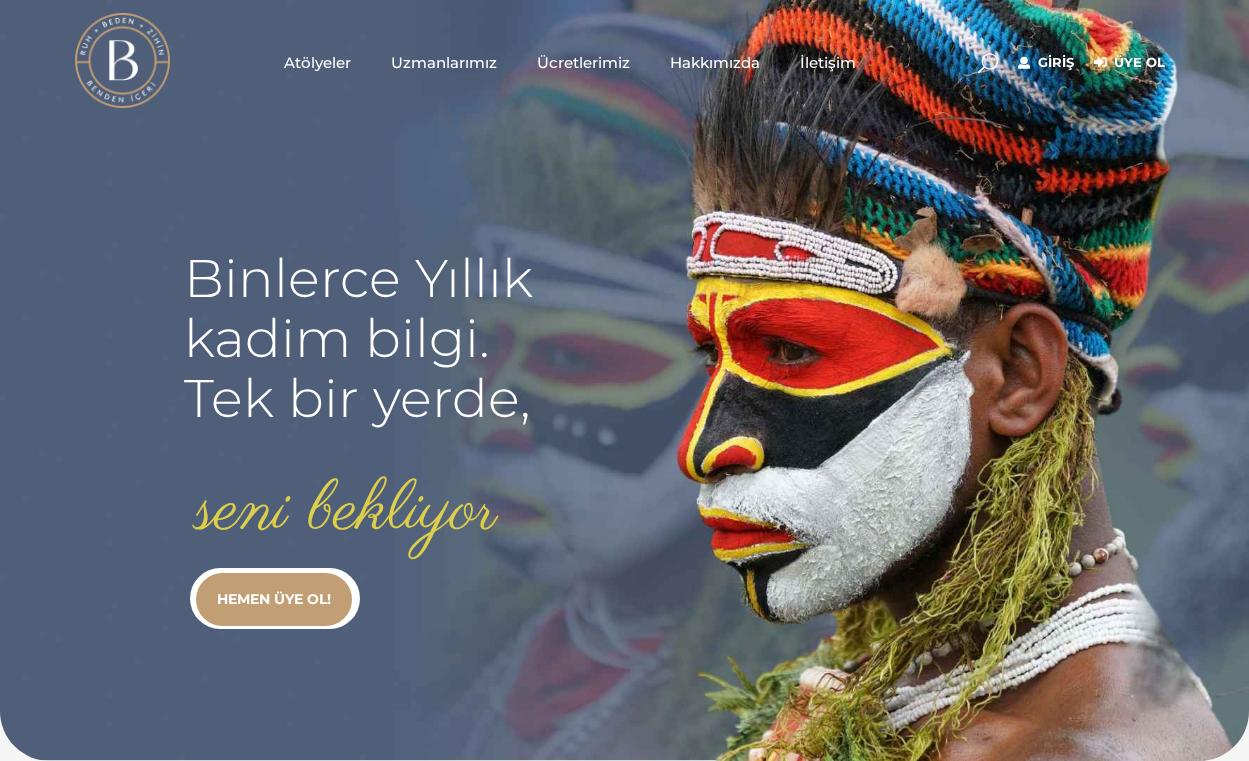 scroll, scrollTop: 0, scrollLeft: 0, axis: both 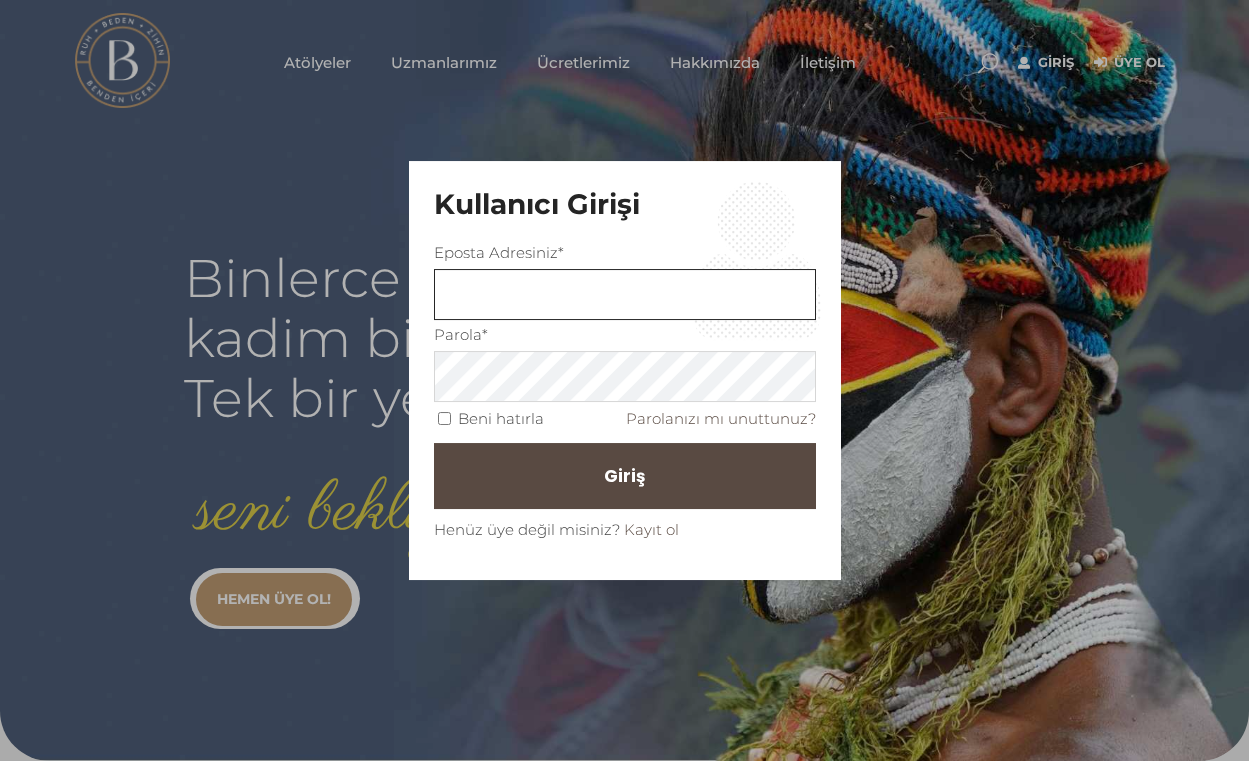 click at bounding box center (625, 294) 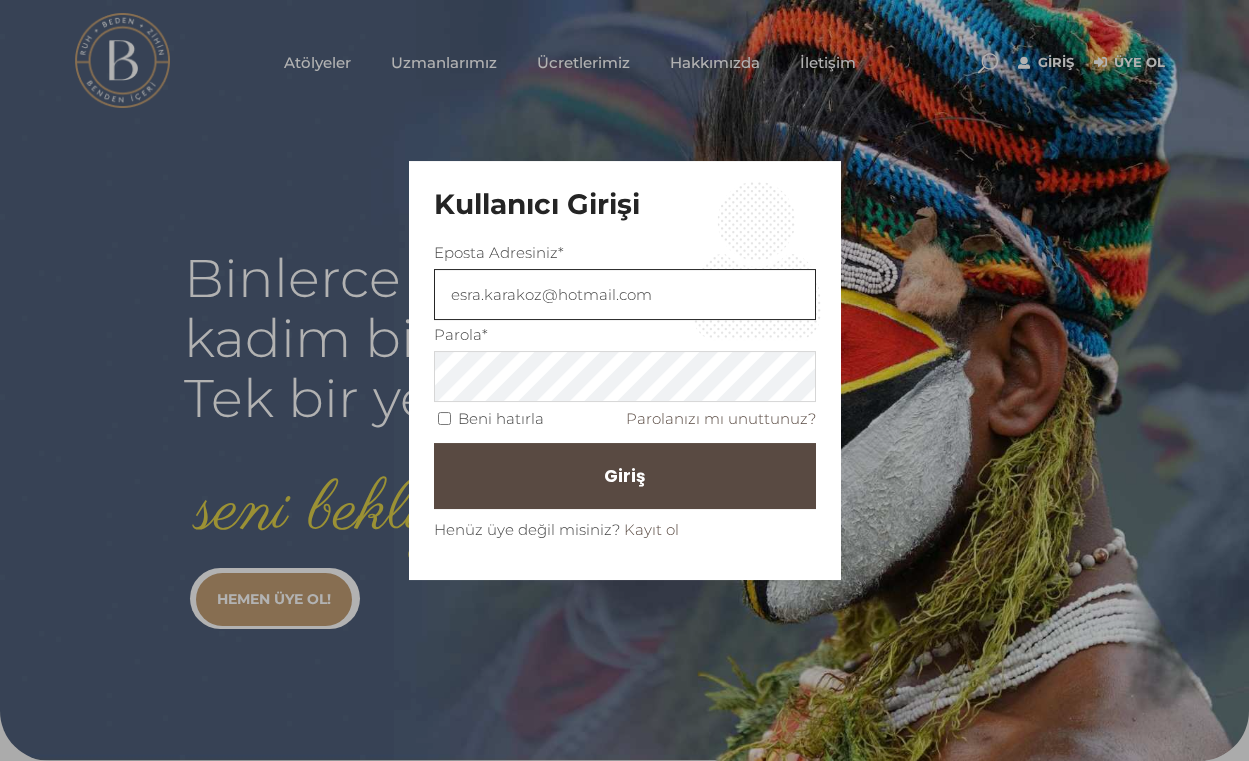 drag, startPoint x: 673, startPoint y: 301, endPoint x: 592, endPoint y: 285, distance: 82.565125 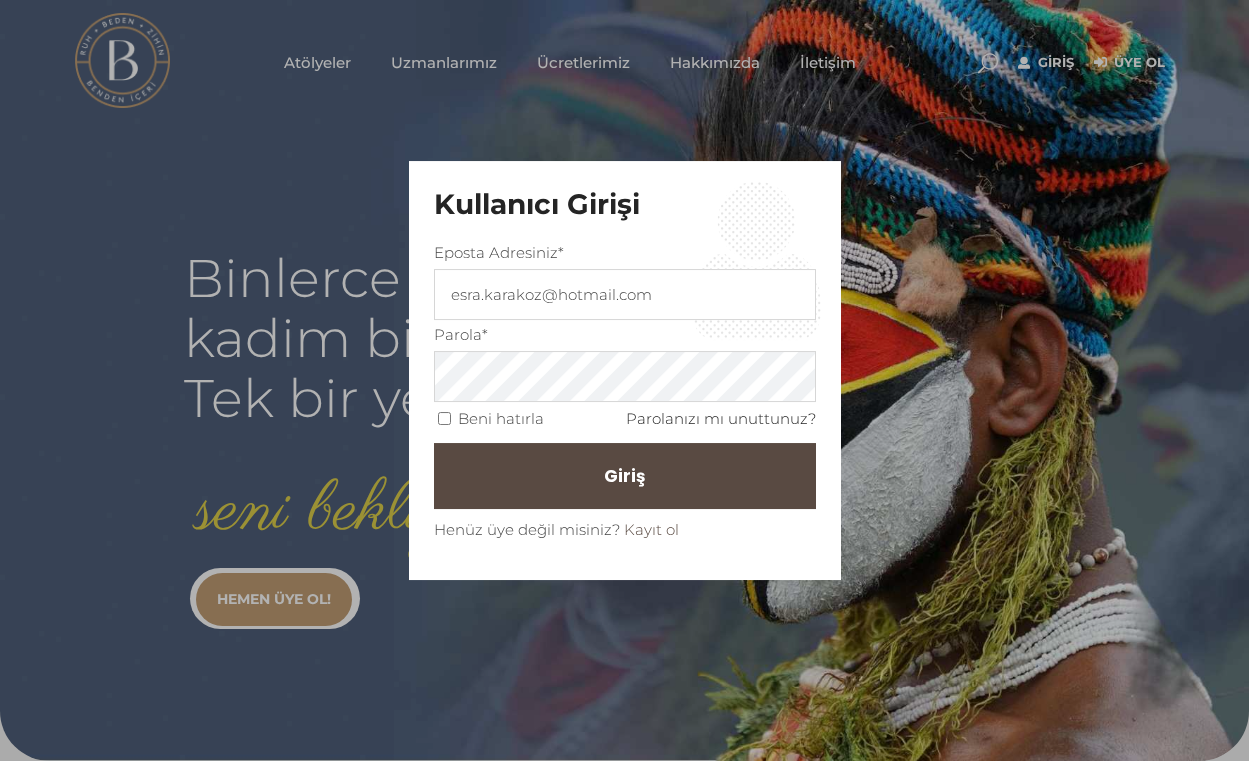 click on "Parolanızı mı unuttunuz?" at bounding box center (721, 418) 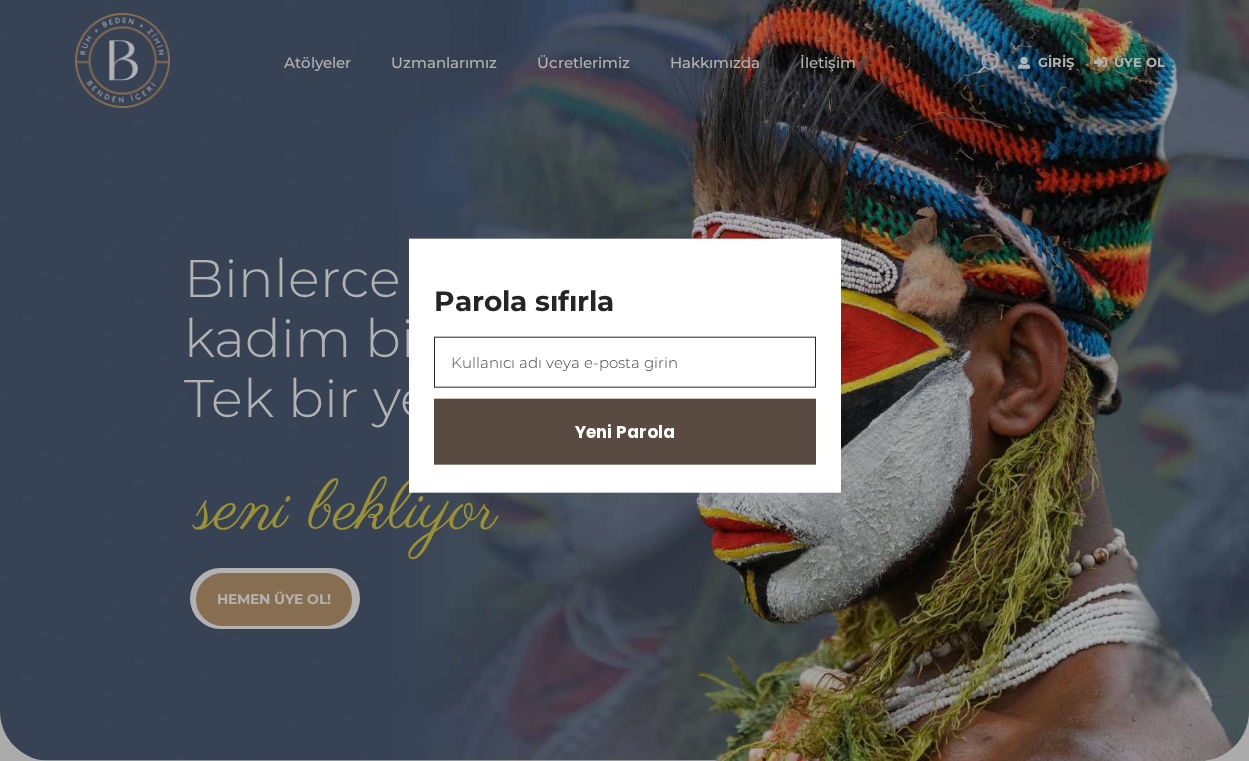 click at bounding box center (625, 361) 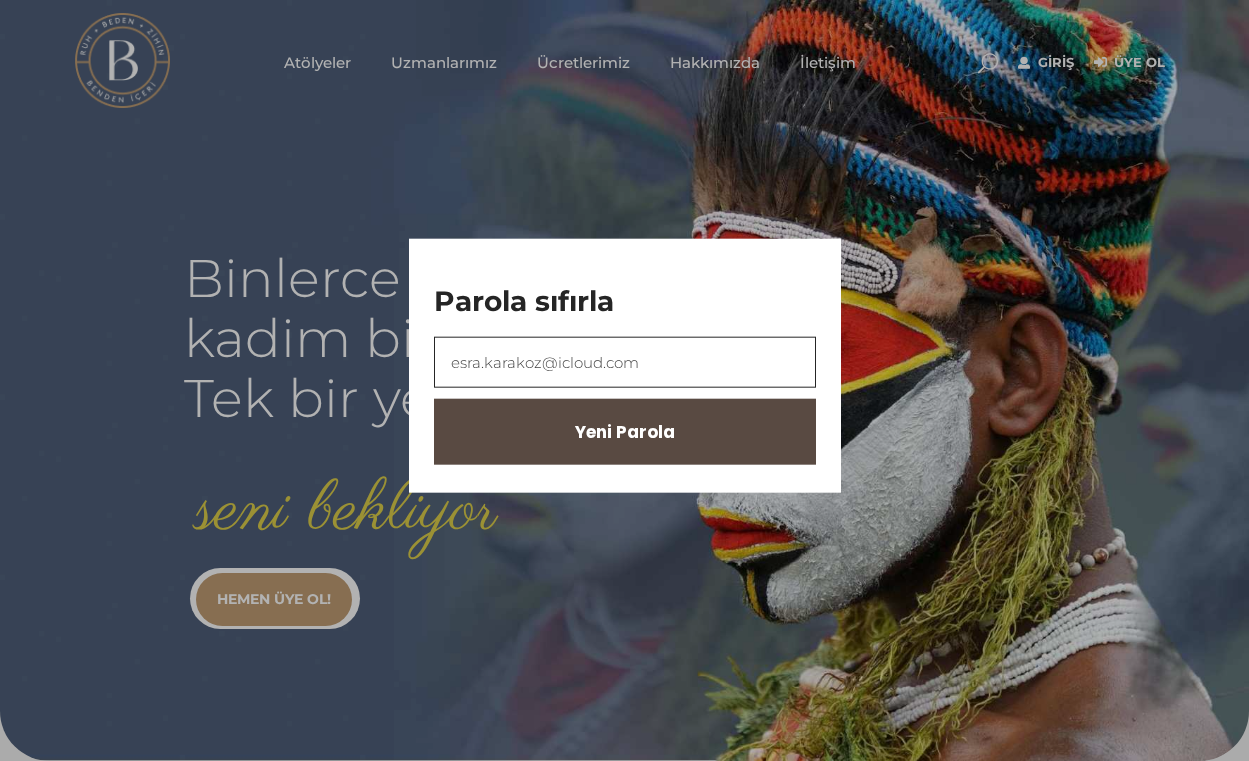 type on "esra.karakoz@icloud.com" 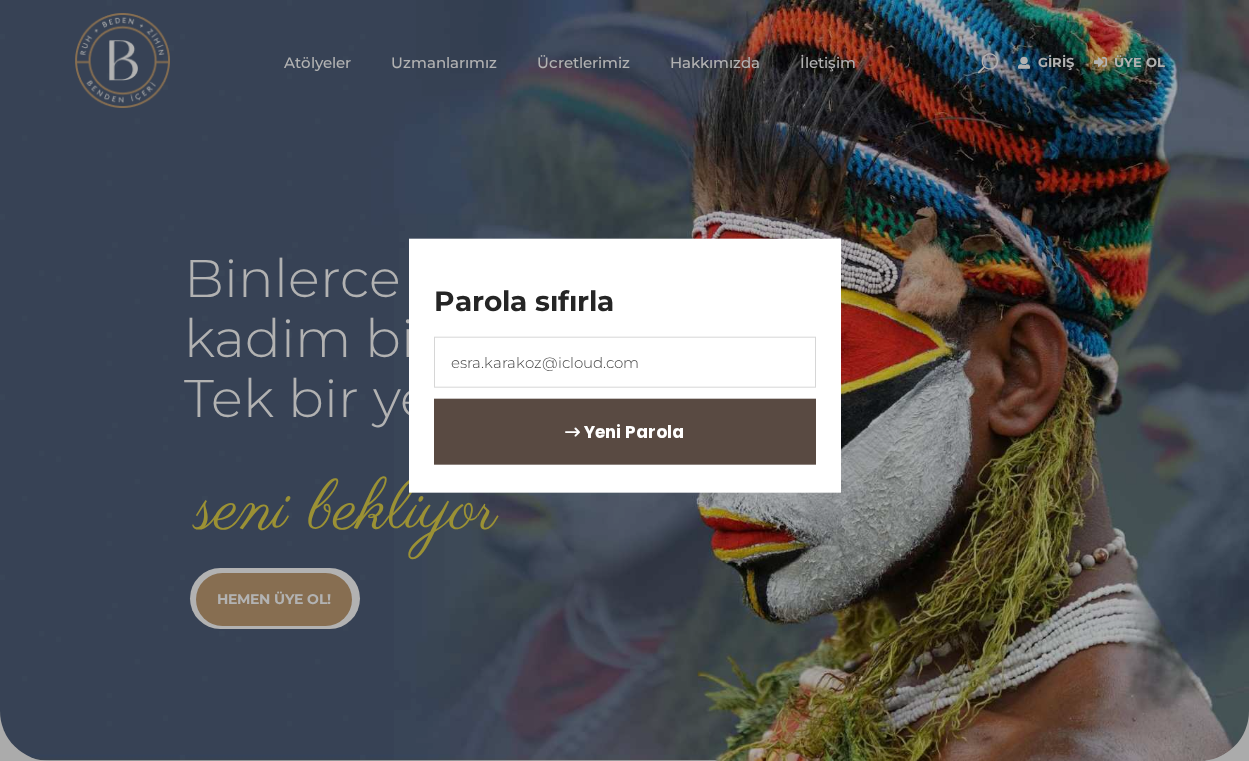 click on "Yeni Parola" at bounding box center (625, 431) 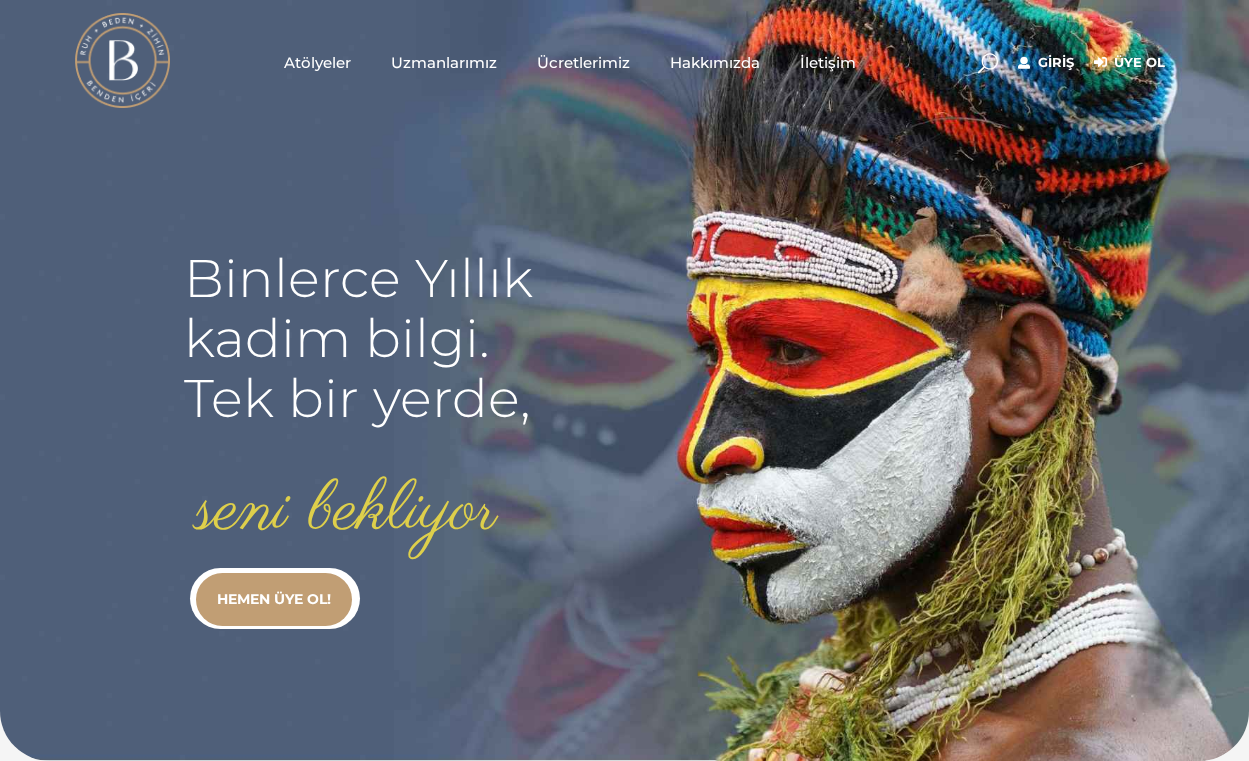 scroll, scrollTop: 0, scrollLeft: 0, axis: both 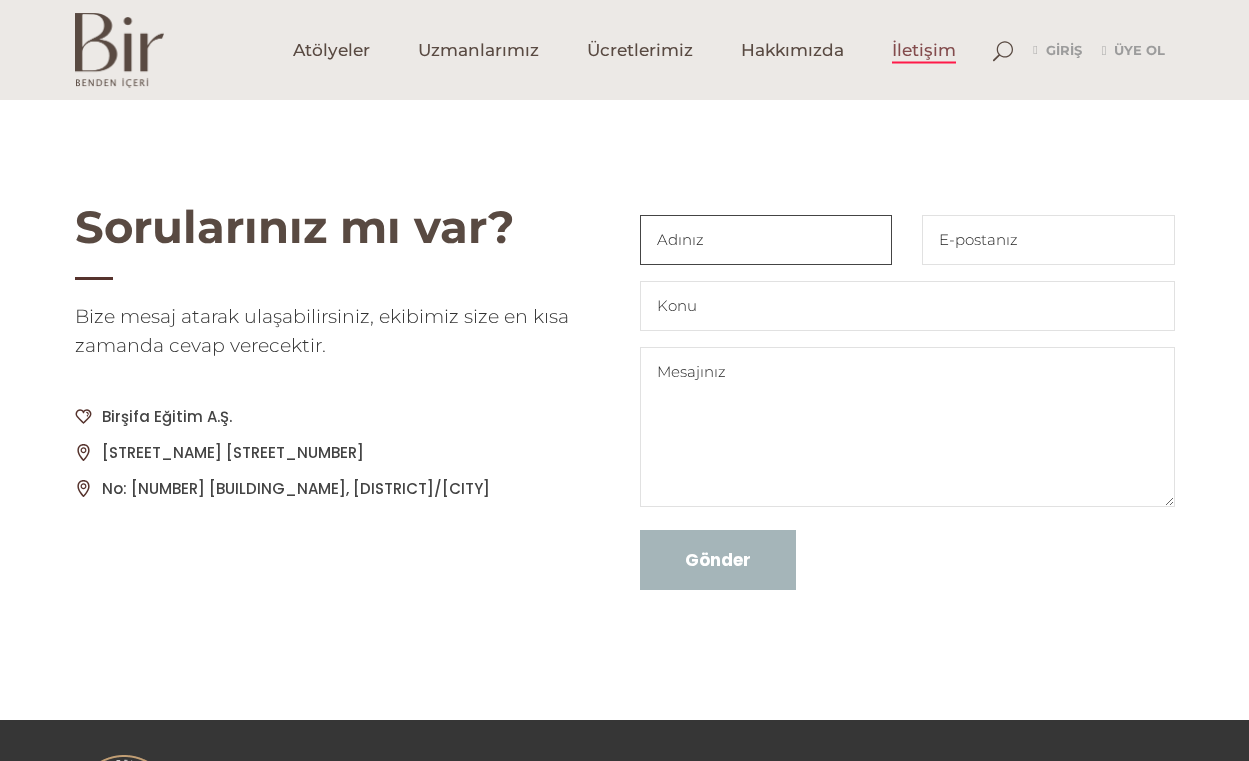 click at bounding box center [766, 240] 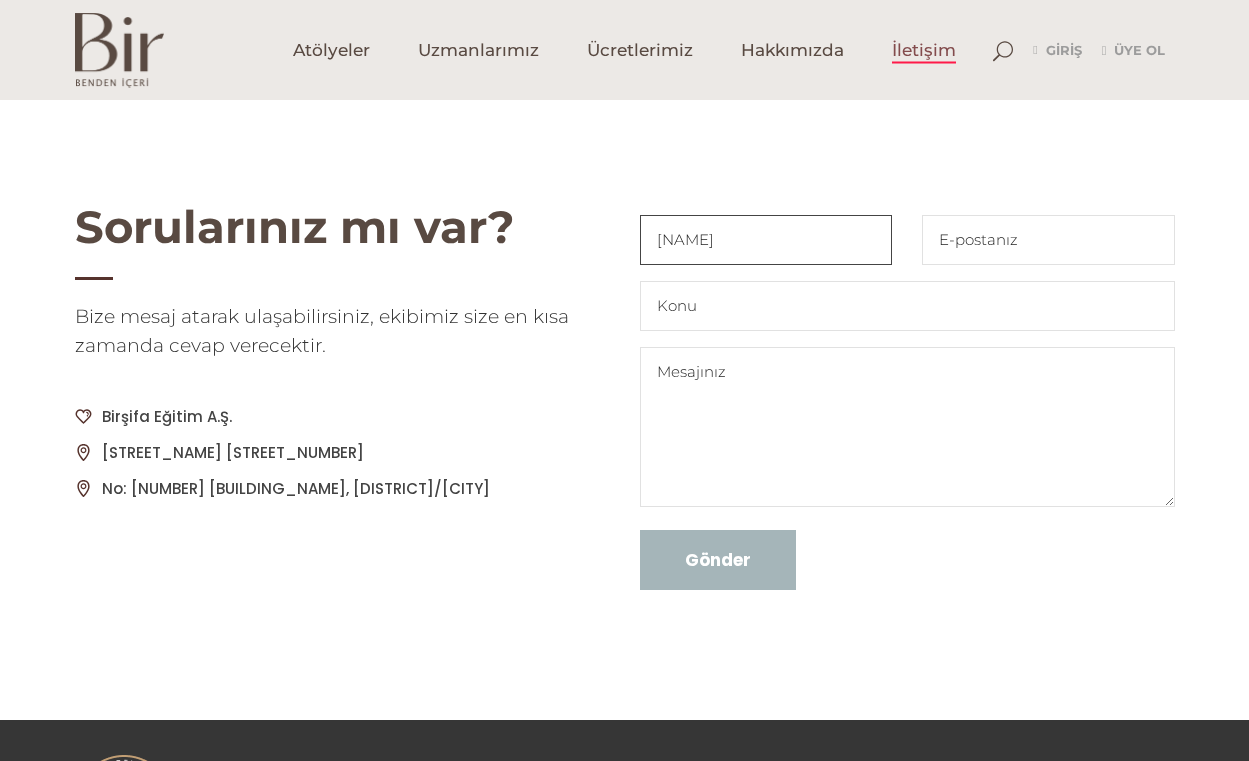 type on "[NAME]" 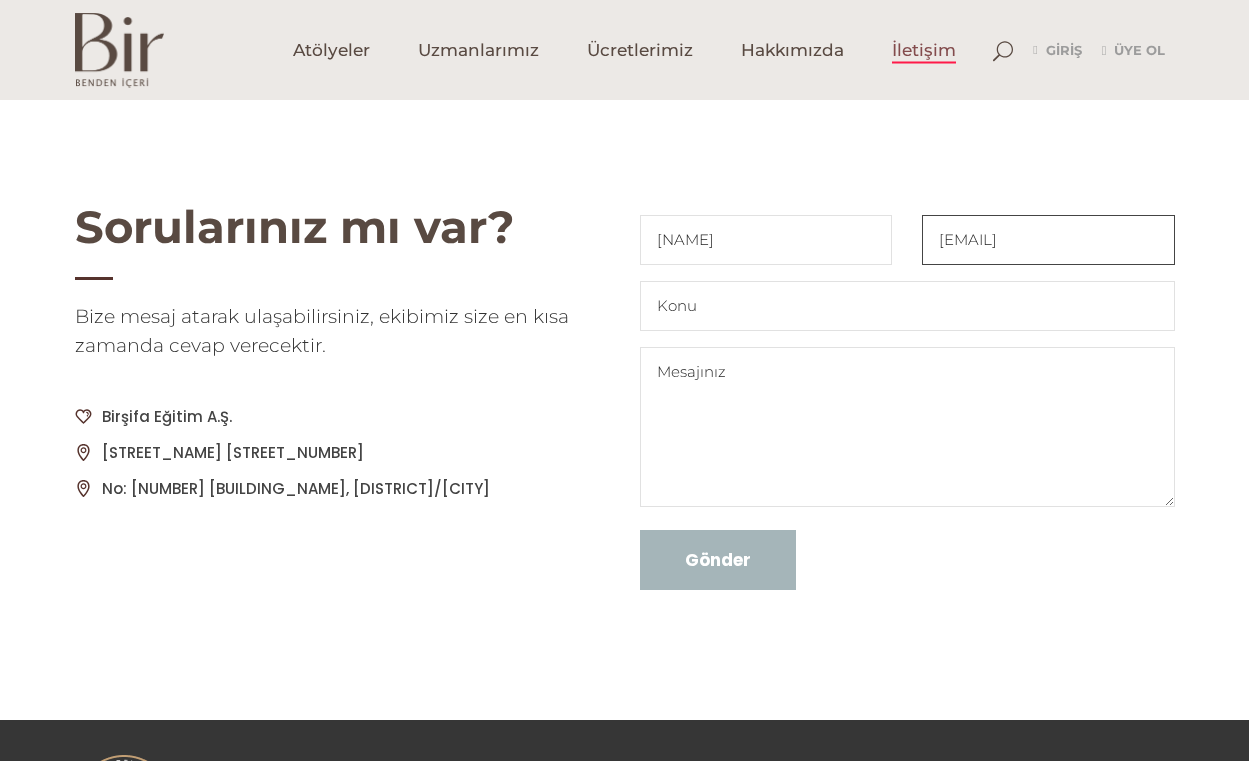 click on "[EMAIL]" at bounding box center (1048, 240) 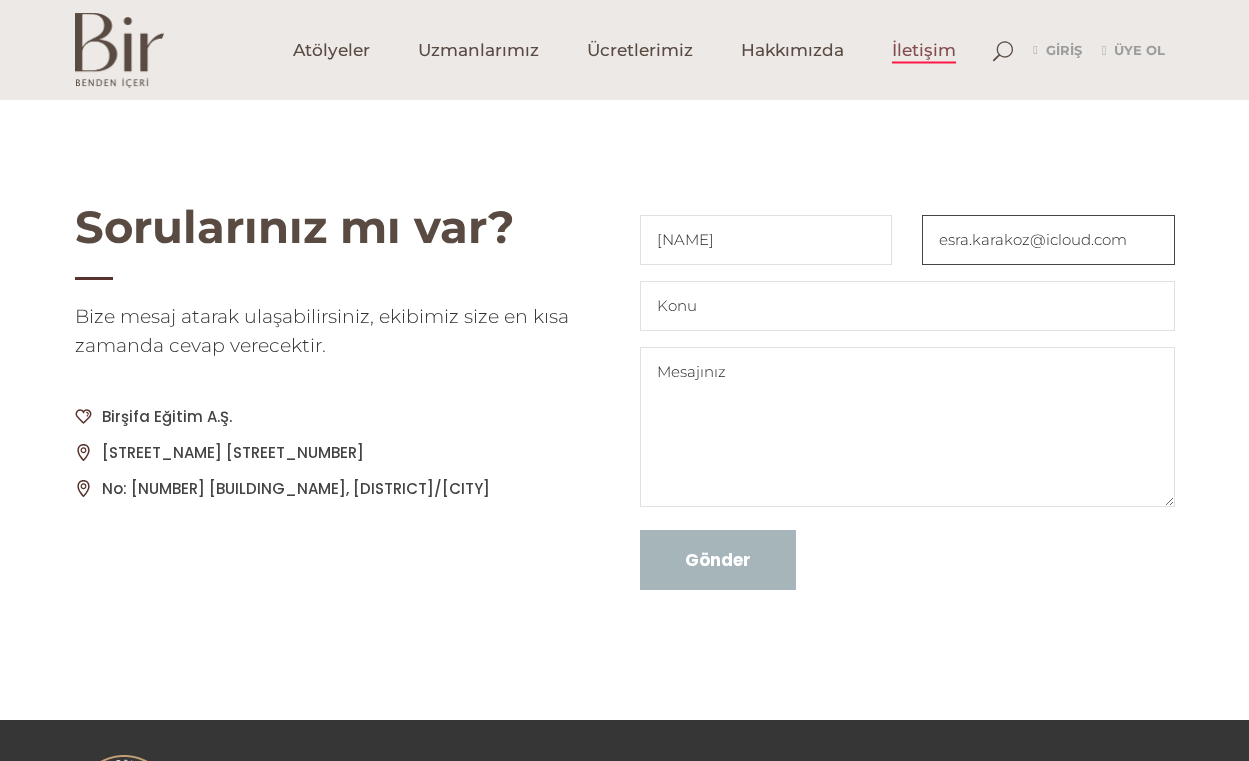 type on "esra.karakoz@icloud.com" 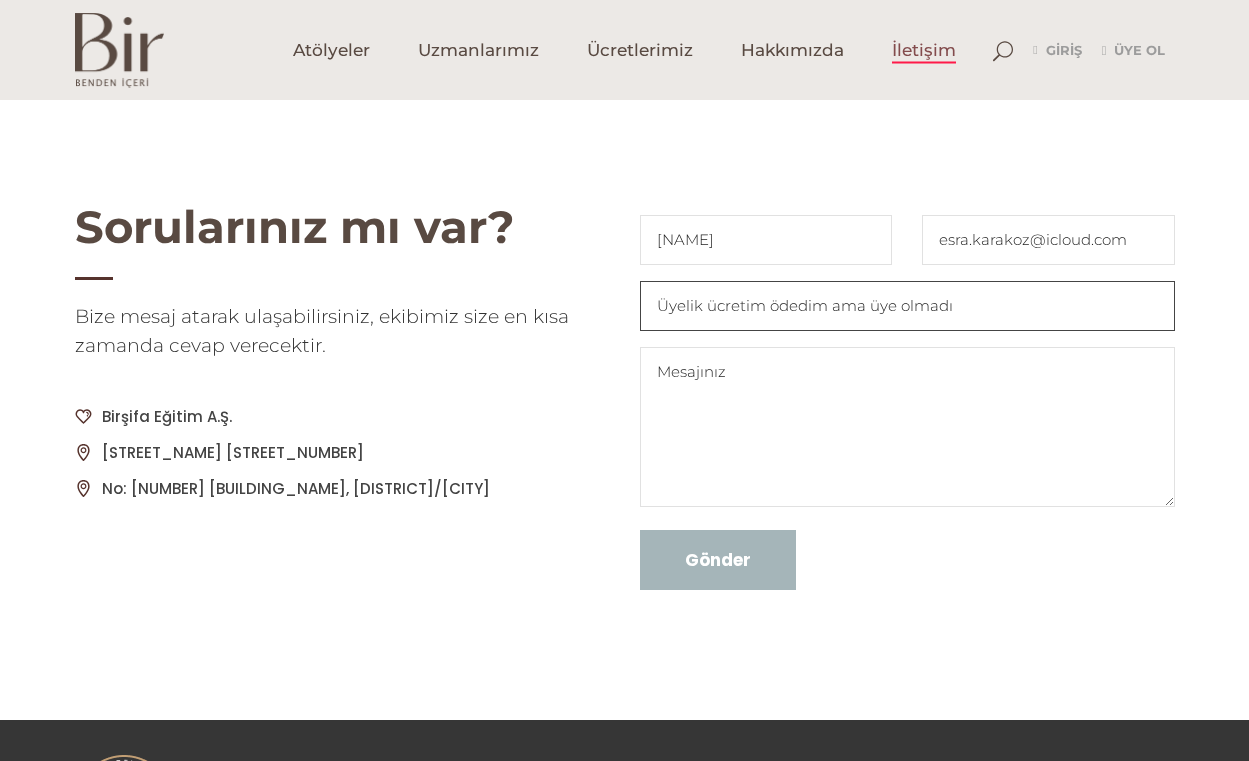 type on "Üyelik ücretim ödedim ama üye olmadı" 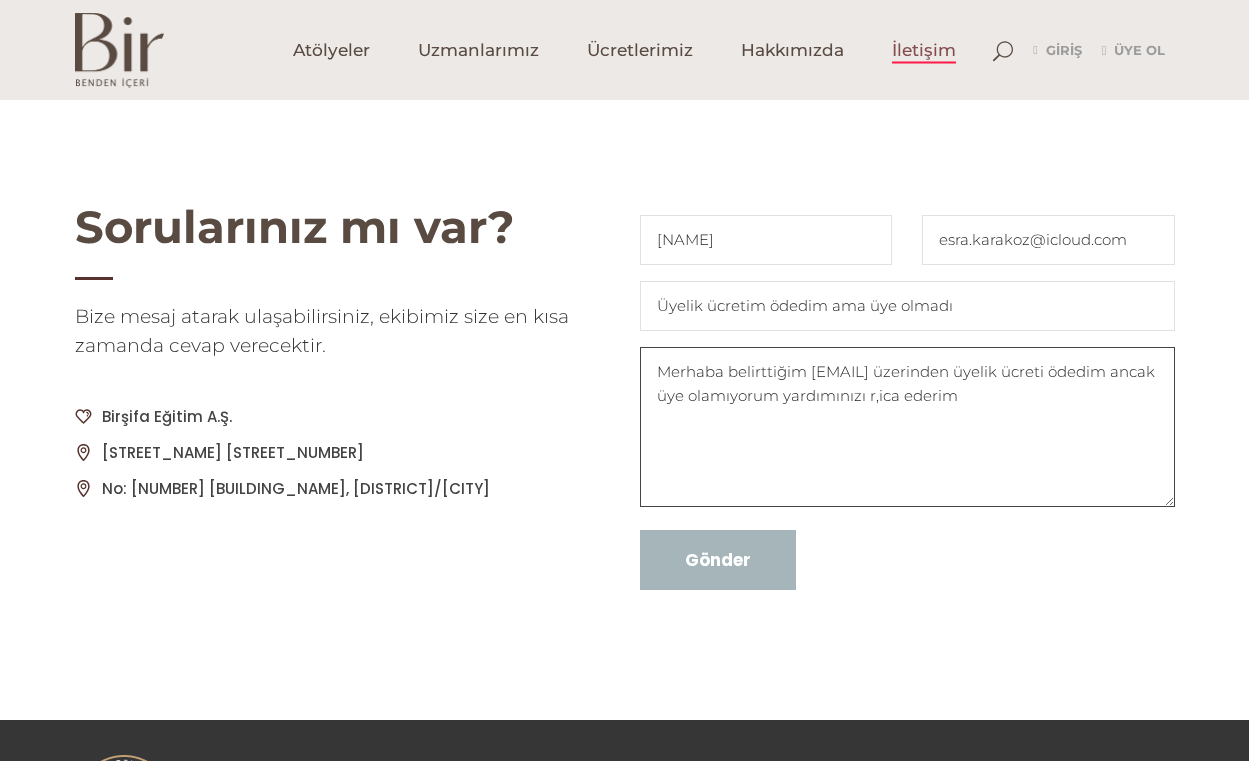 type on "Merhaba belirttiğim [EMAIL] üzerinden üyelik ücreti ödedim ancak üye olamıyorum yardımınızı r,ica ederim" 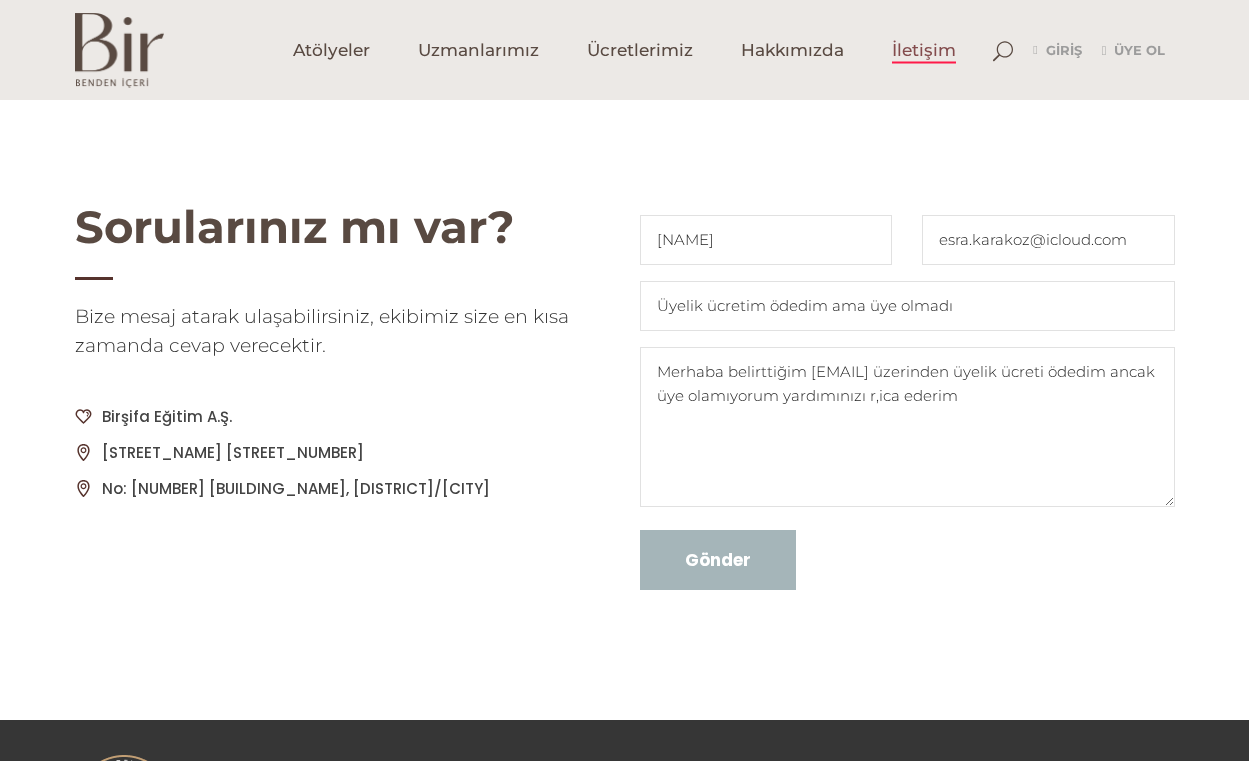 click on "Sorularınız mı var?
Bize mesaj atarak ulaşabilirsiniz, ekibimiz size en kısa zamanda cevap verecektir.
Birşifa Eğitim A.Ş.
[STREET_NAME] [STREET_NUMBER]
No: [NUMBER] [BUILDING_NAME], [DISTRICT]/[CITY]
[NAME]
[EMAIL]
Üyelik ücretim ödedim ama üye olmadı
Merhaba belirttiğim [EMAIL] üzerinden üyelik ücreti ödedim ancak üye olamıyorum yardımınızı r,ica ederim
Gönder" at bounding box center (625, 460) 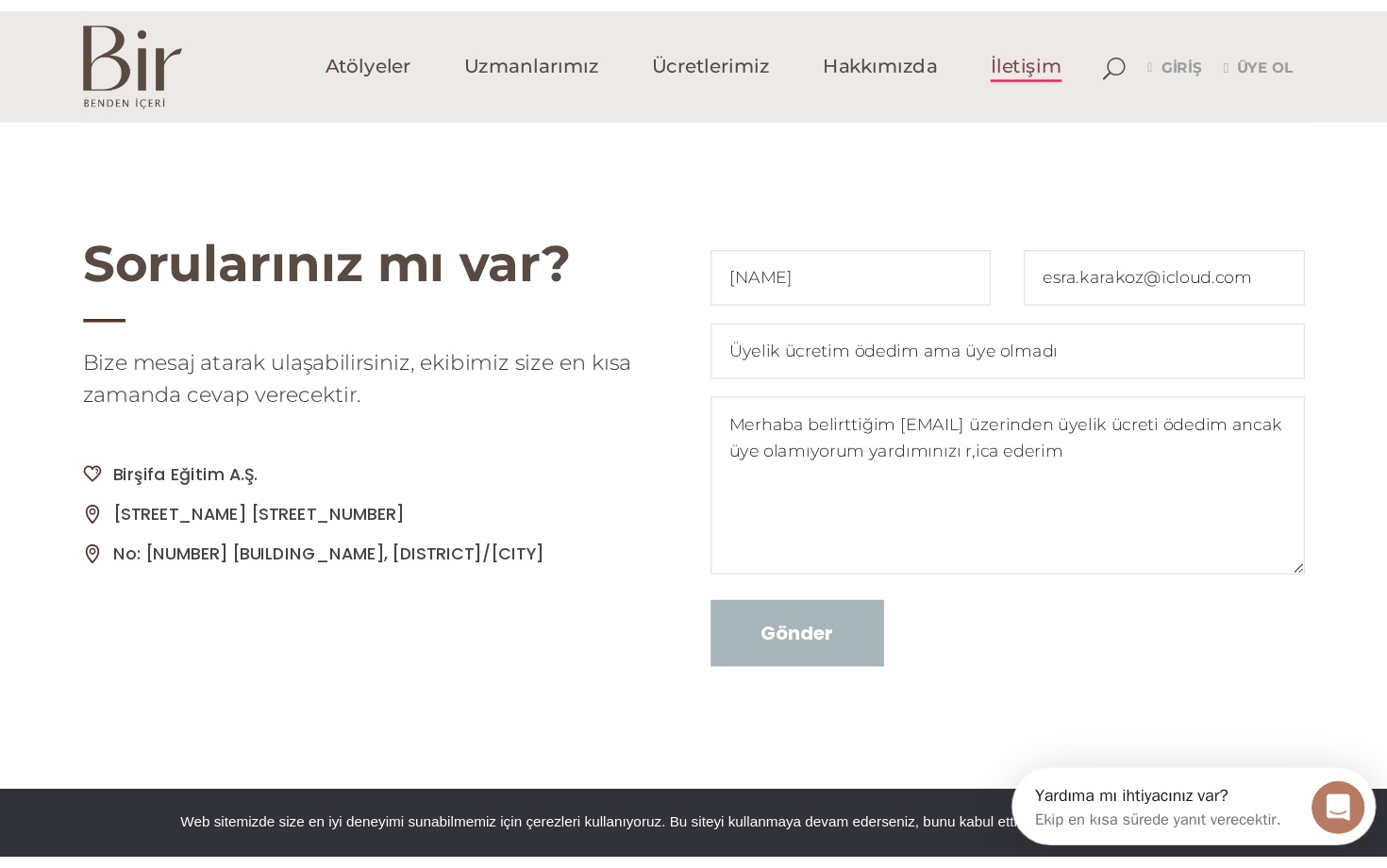 scroll, scrollTop: 0, scrollLeft: 0, axis: both 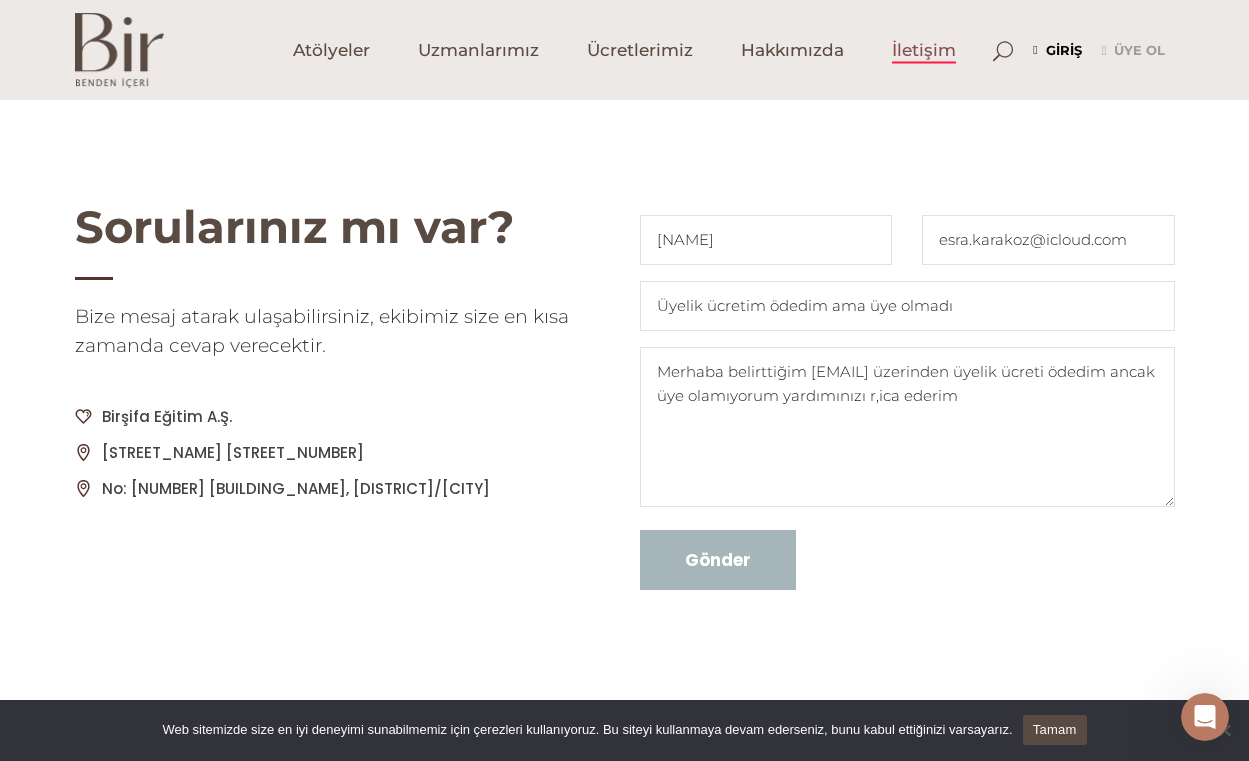 click on "Giriş" at bounding box center [1057, 51] 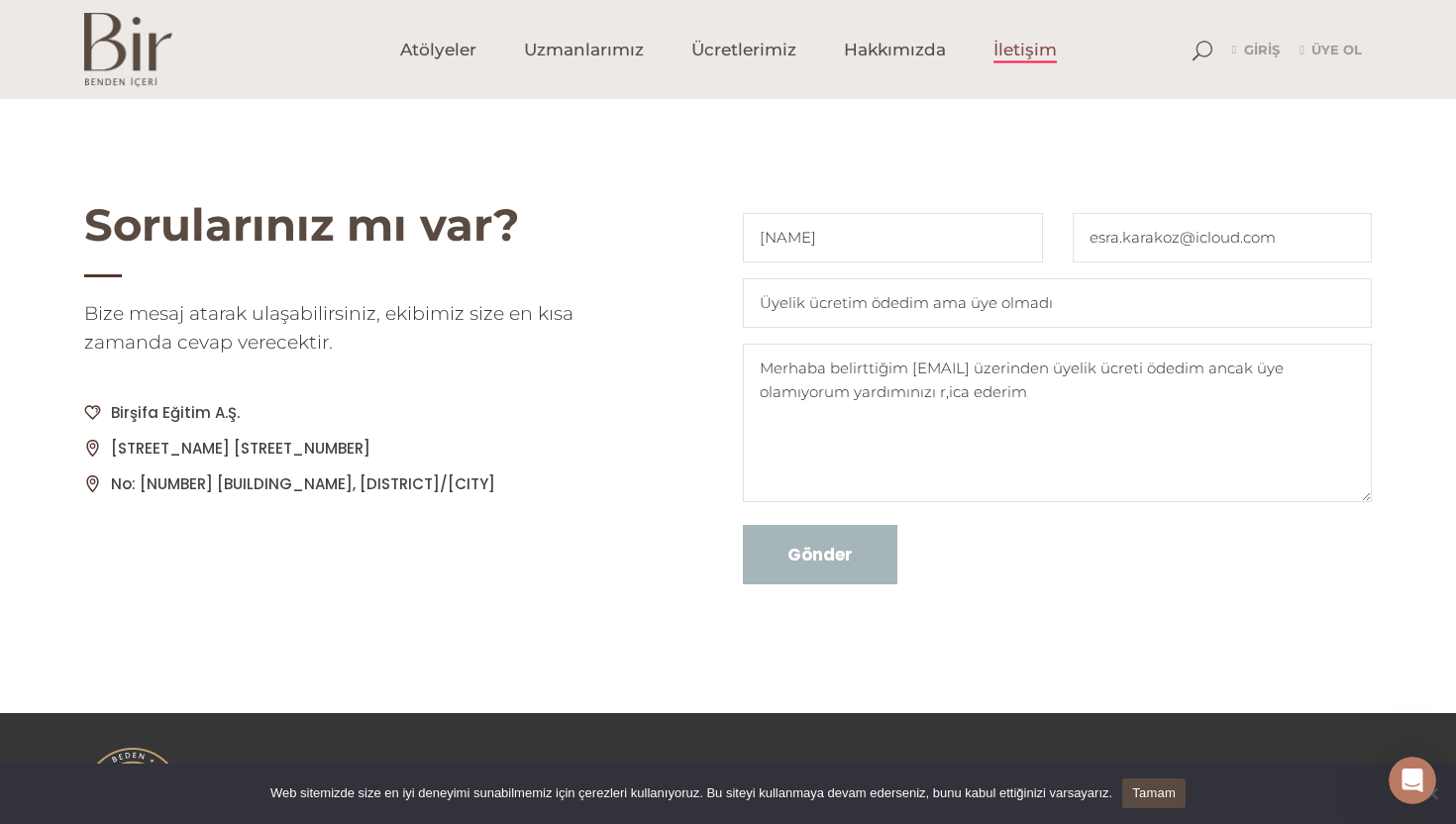 scroll, scrollTop: 1963, scrollLeft: 0, axis: vertical 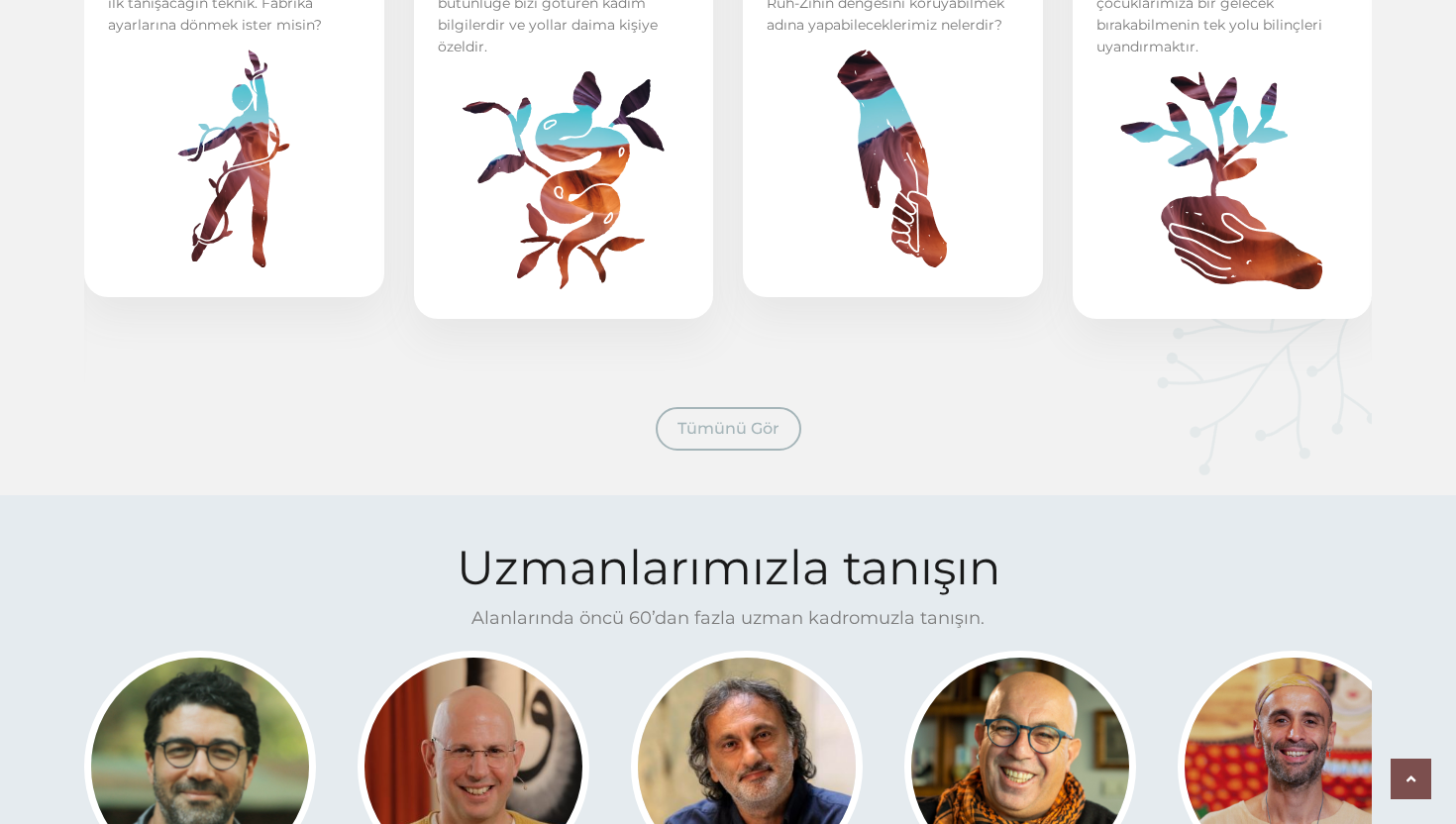 click at bounding box center [738, 35828] 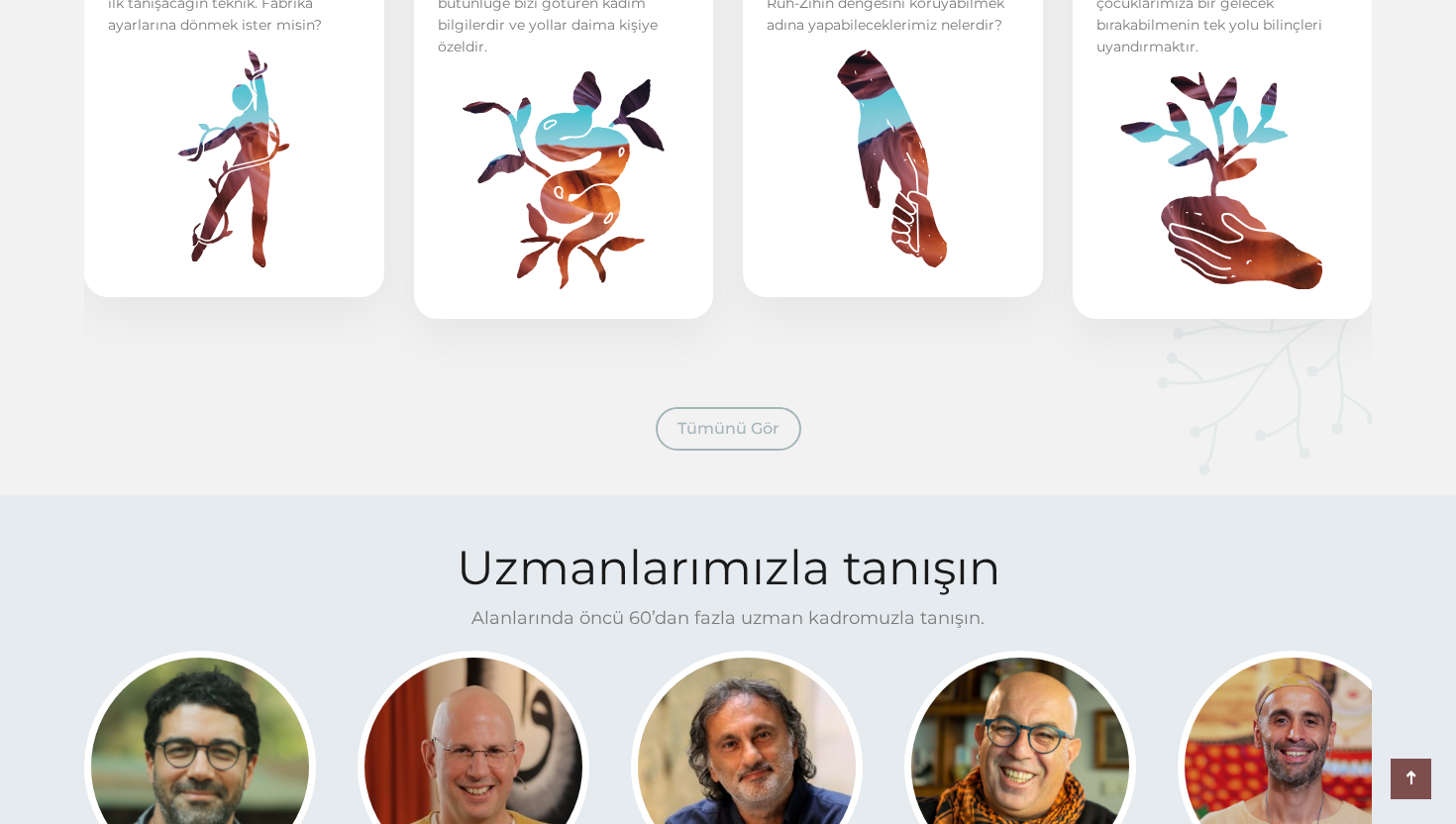 click at bounding box center [1410, 778] 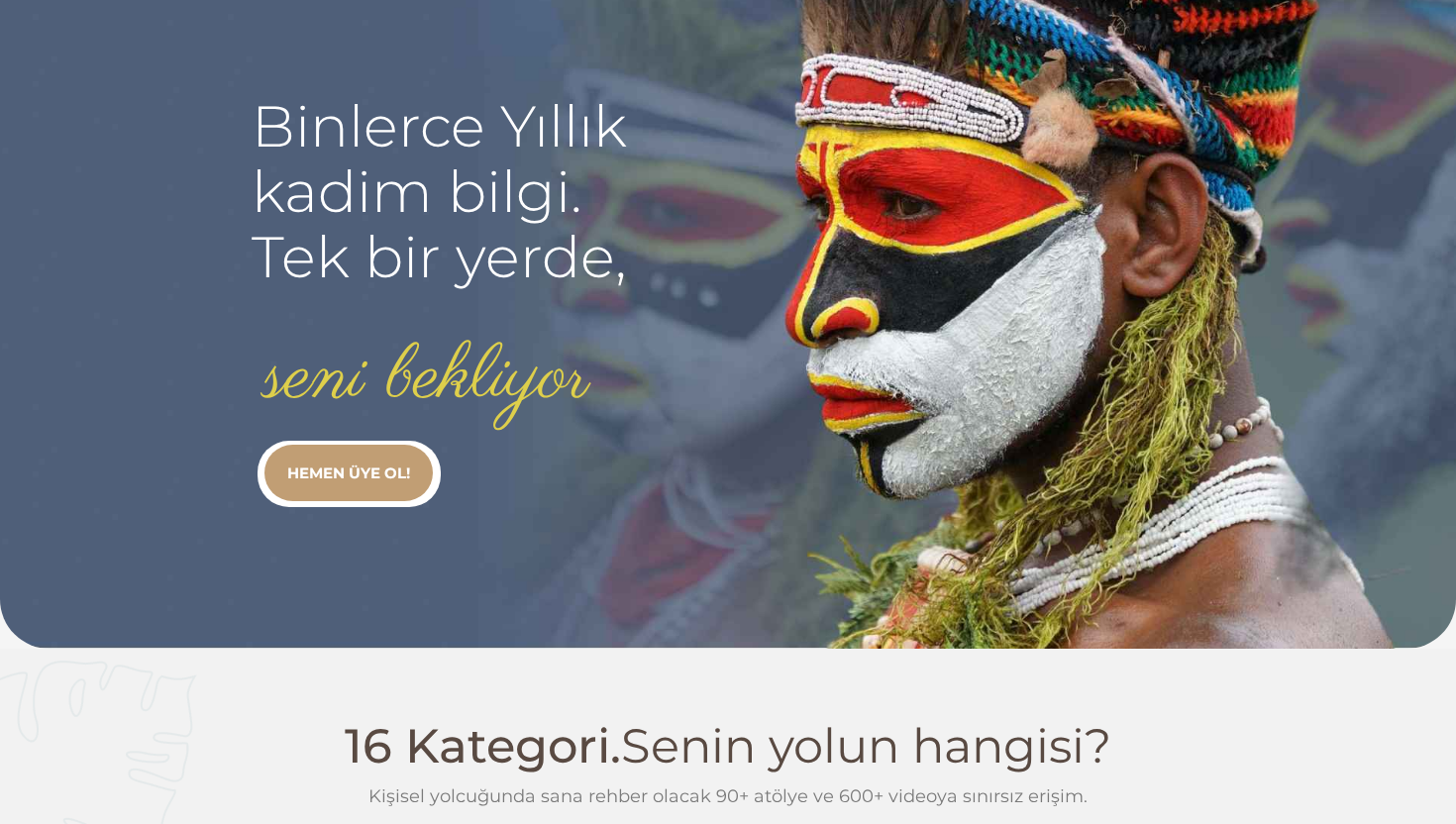 scroll, scrollTop: 0, scrollLeft: 0, axis: both 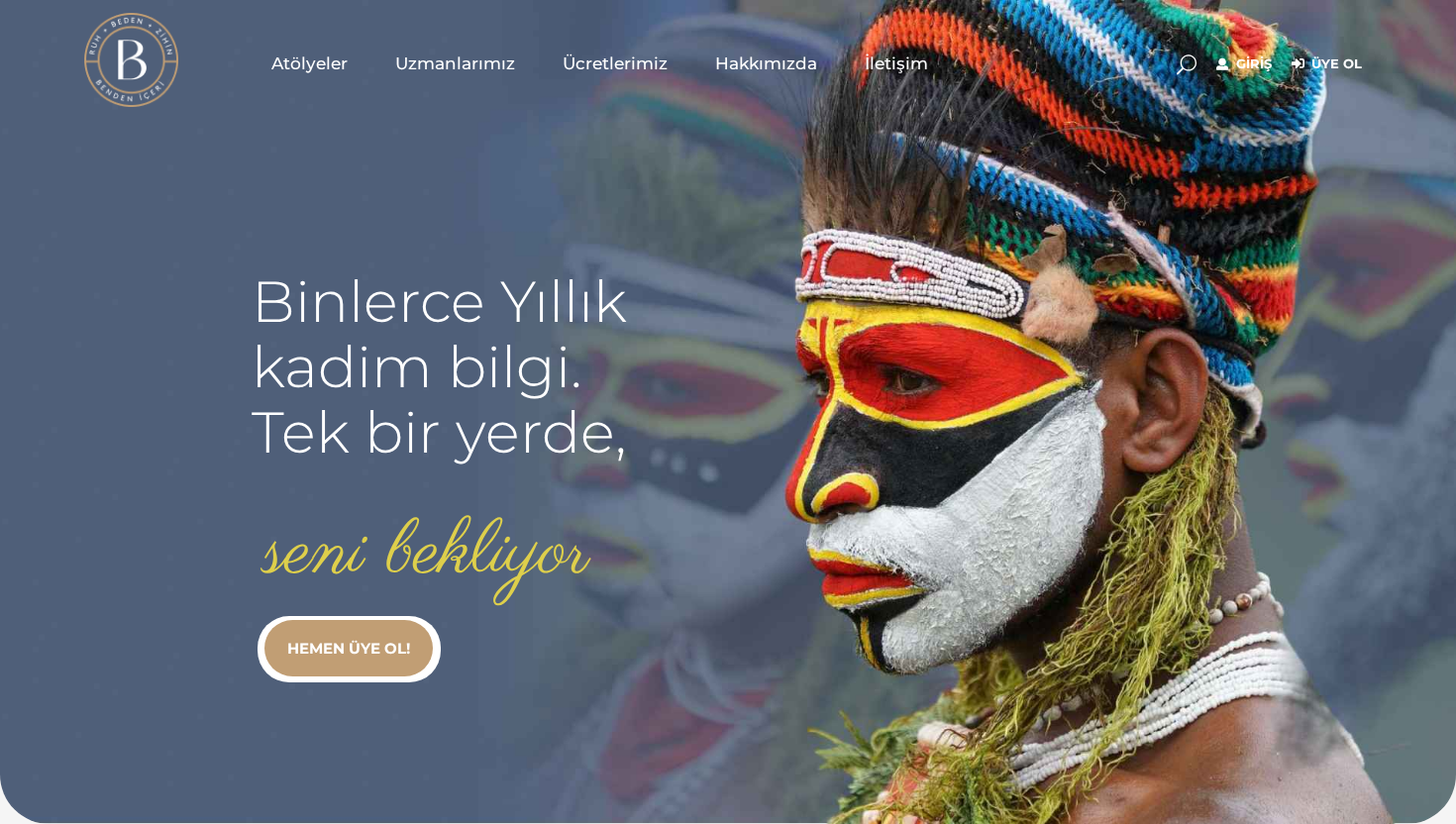 click on "İletişim" at bounding box center (896, 63) 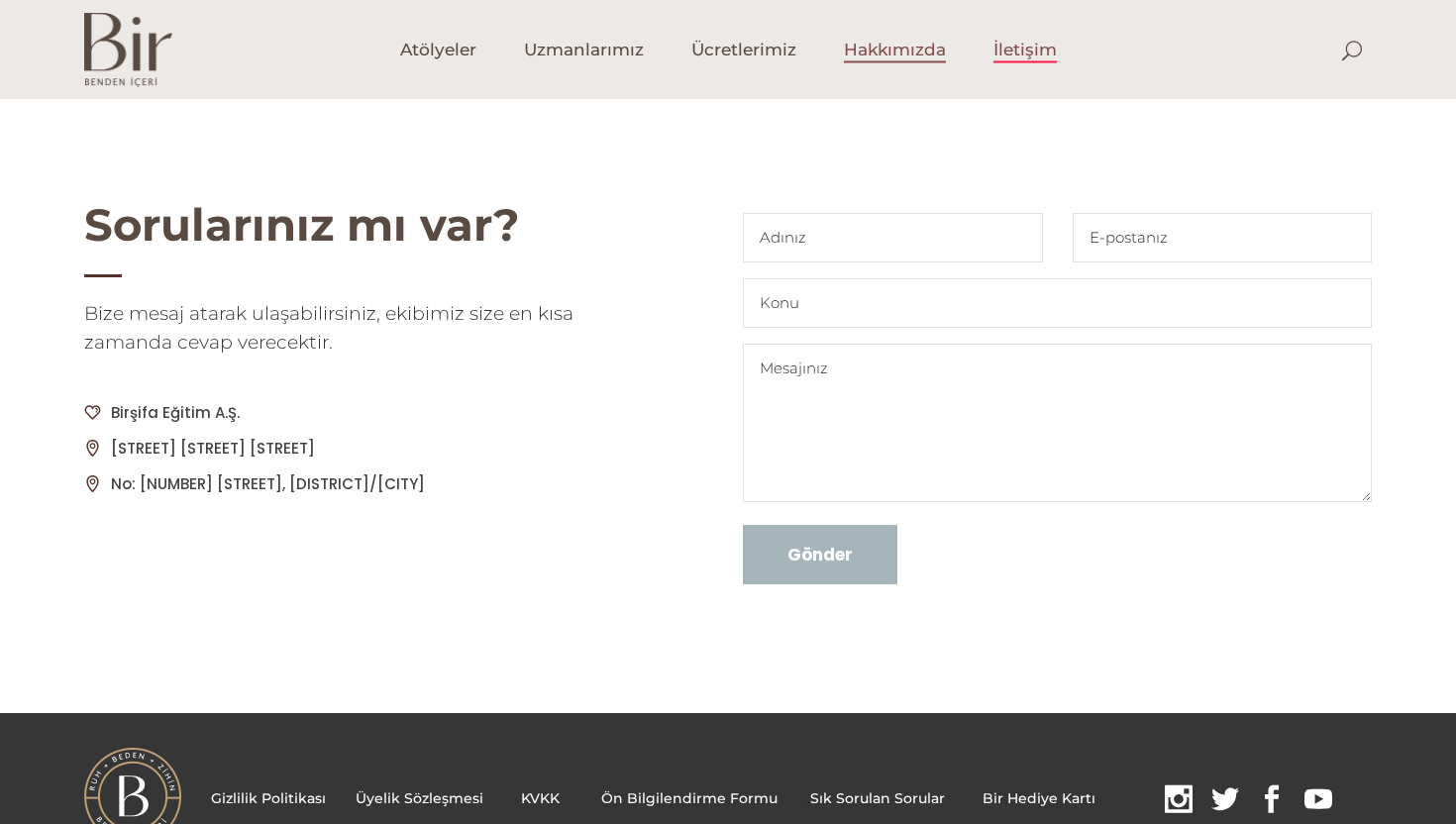 scroll, scrollTop: 0, scrollLeft: 0, axis: both 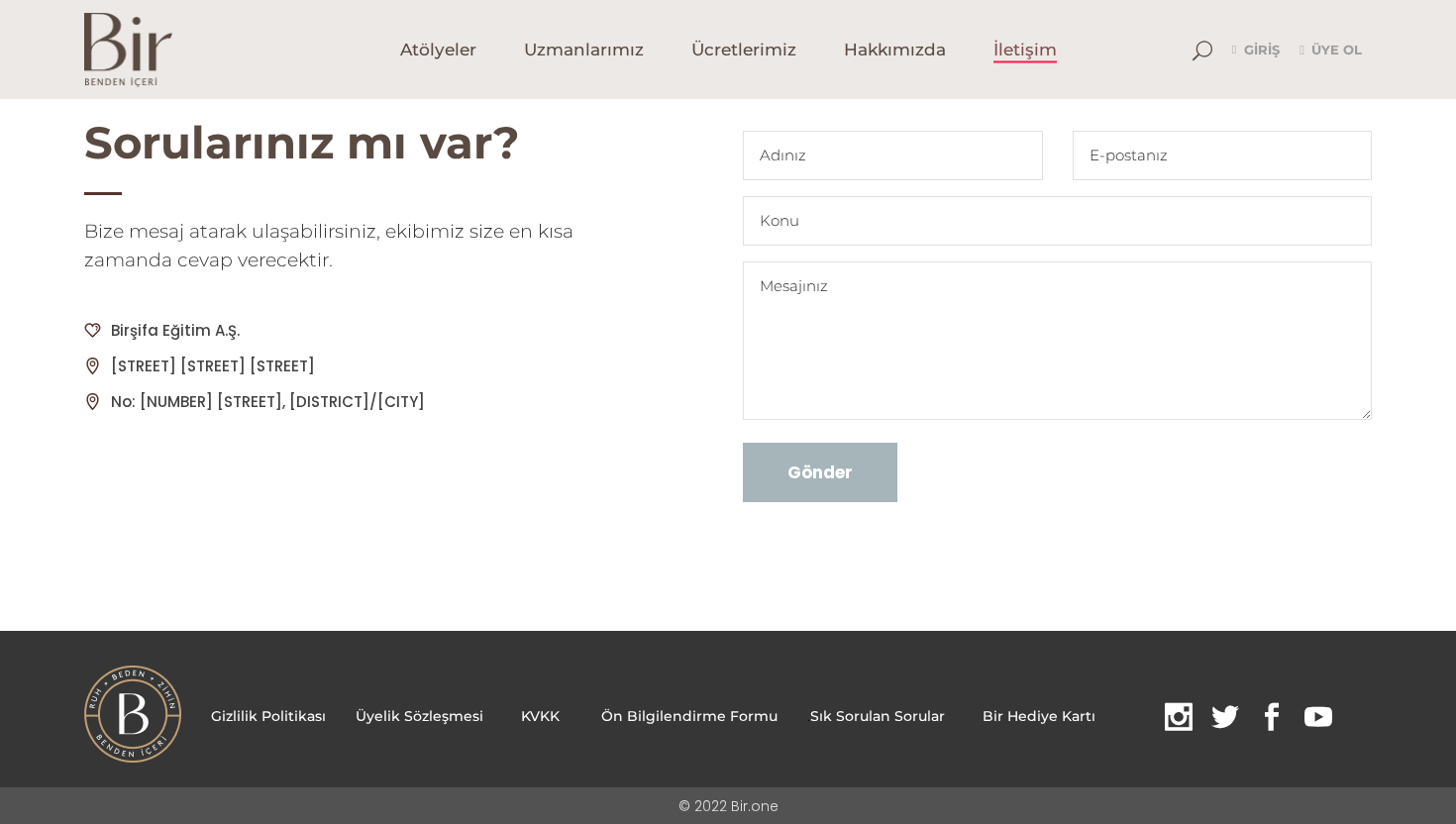 click on "Sık Sorulan Sorular" at bounding box center (878, 716) 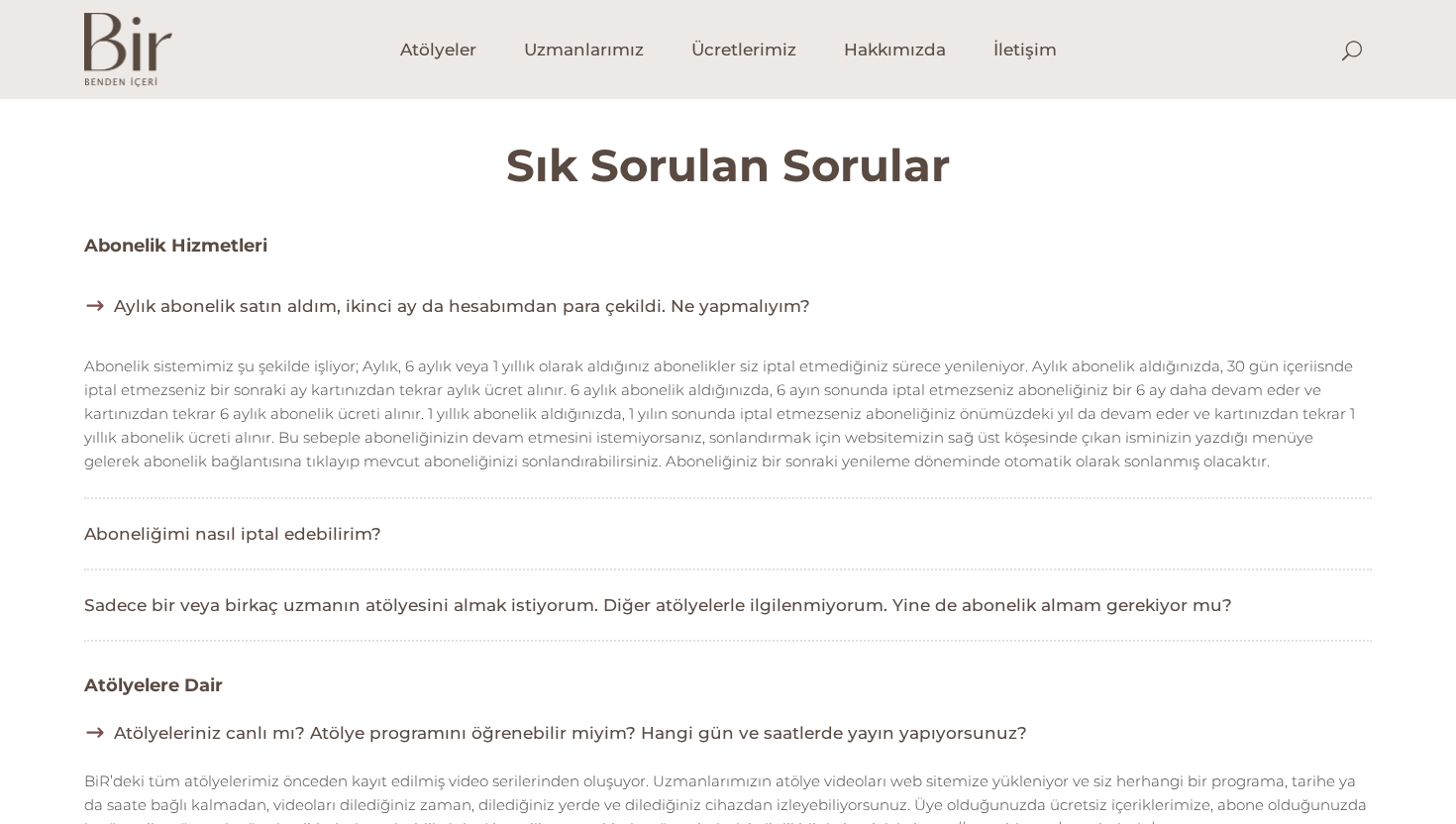 scroll, scrollTop: 0, scrollLeft: 0, axis: both 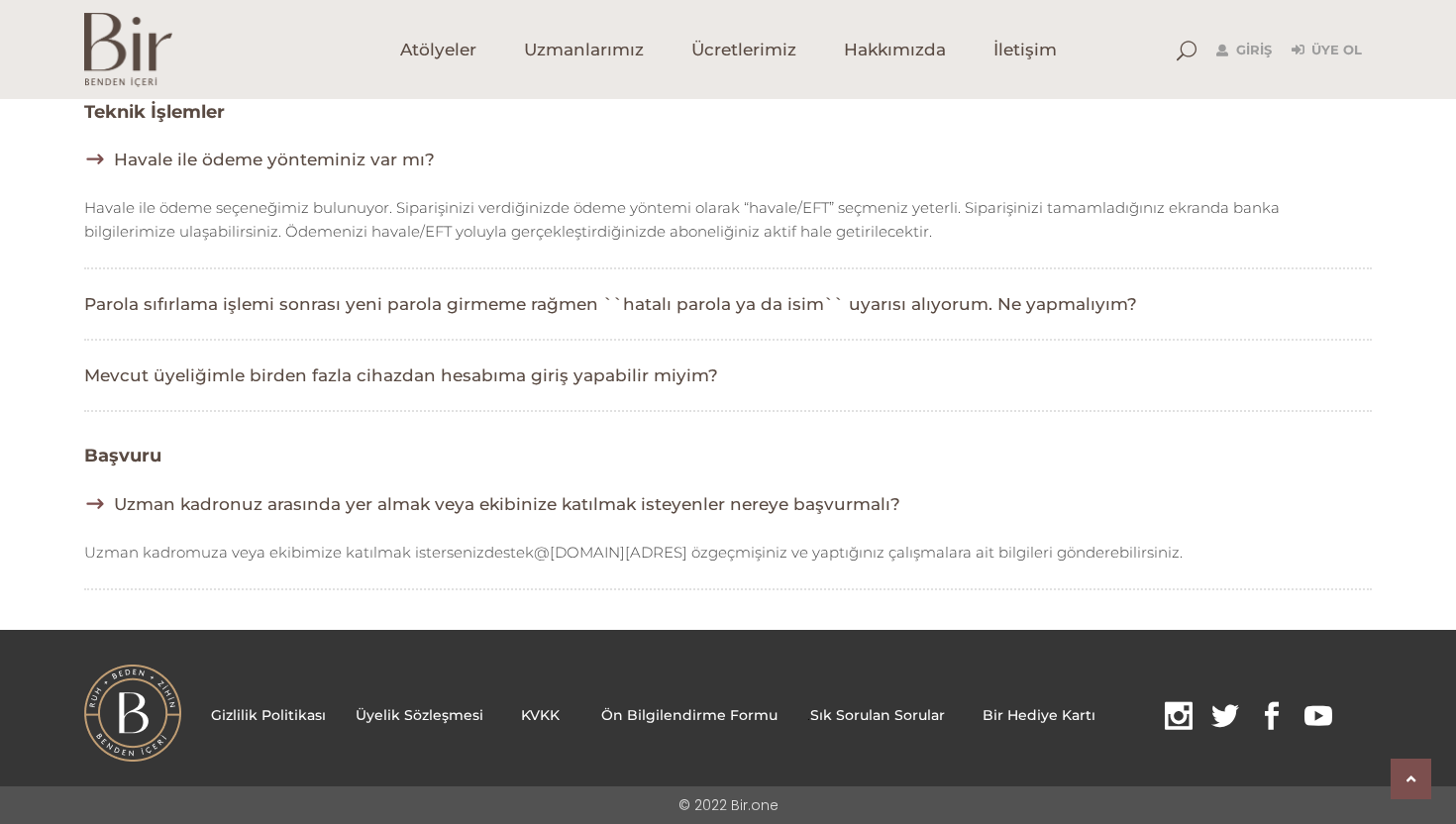 click at bounding box center (1179, 716) 